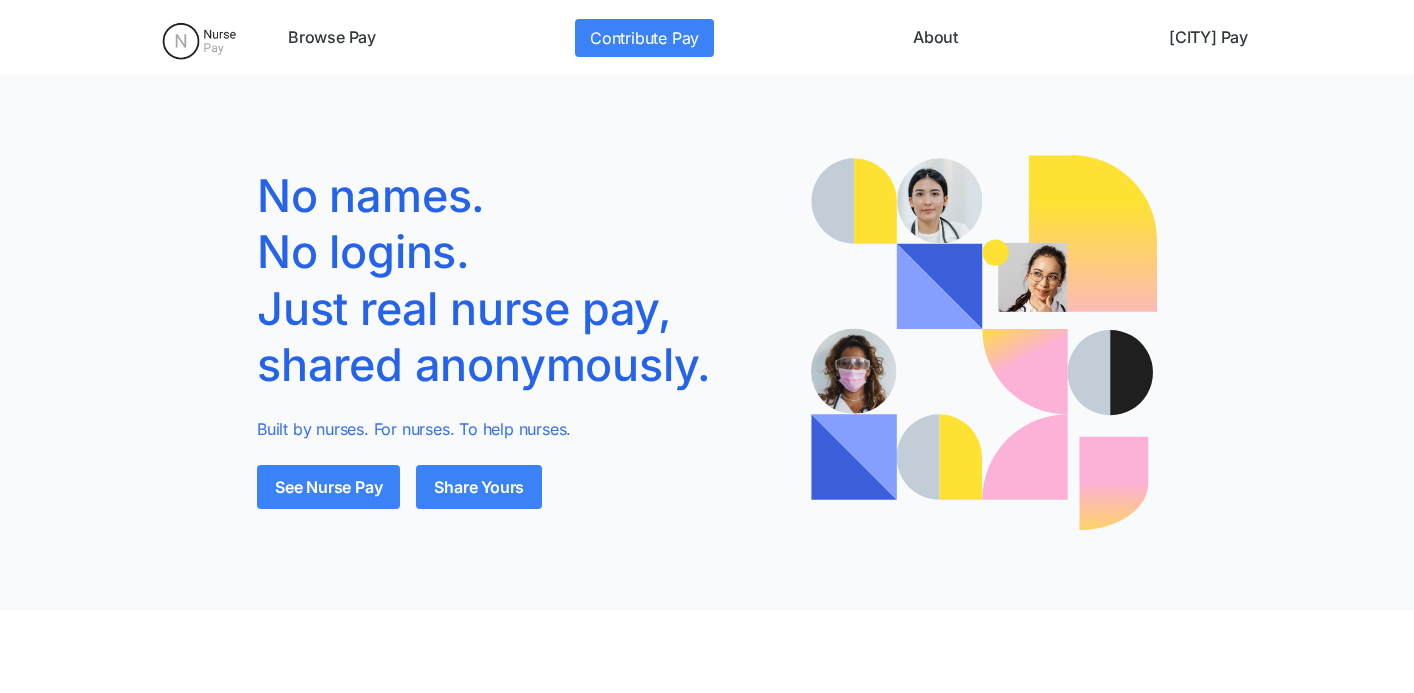 scroll, scrollTop: 0, scrollLeft: 0, axis: both 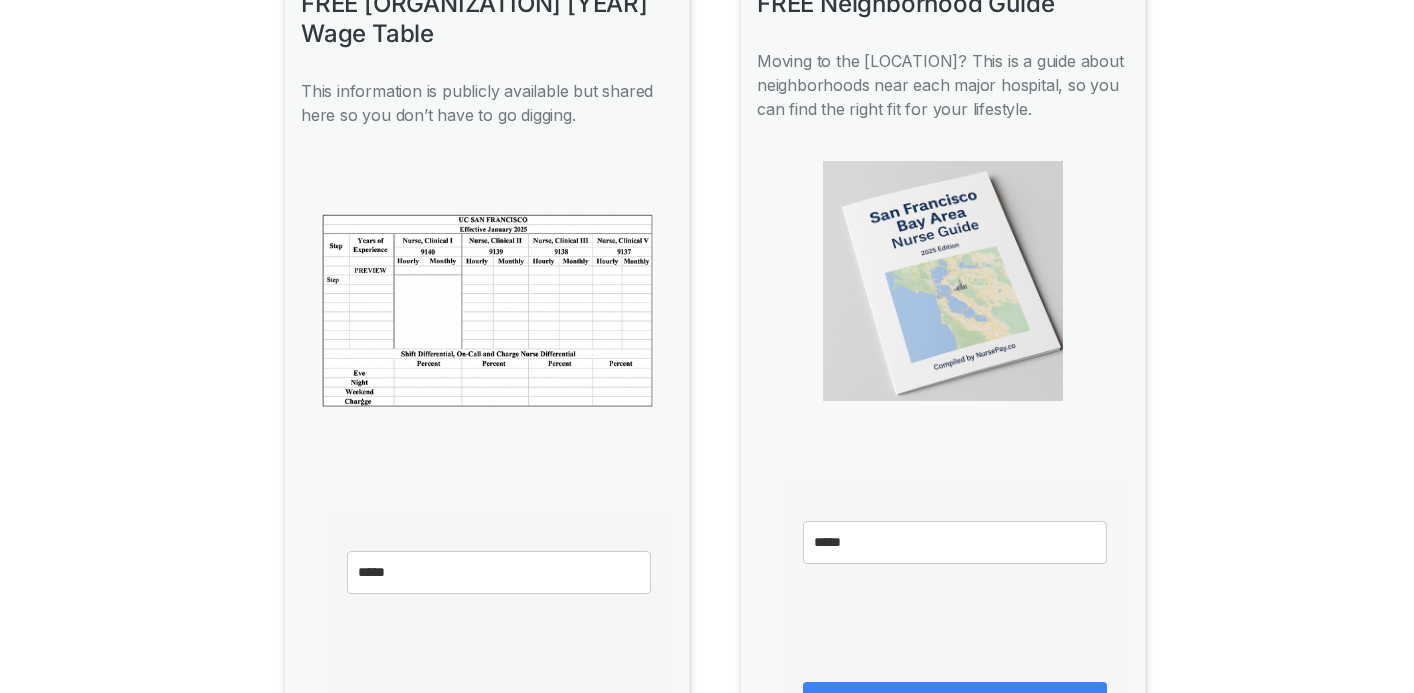 click at bounding box center (499, 572) 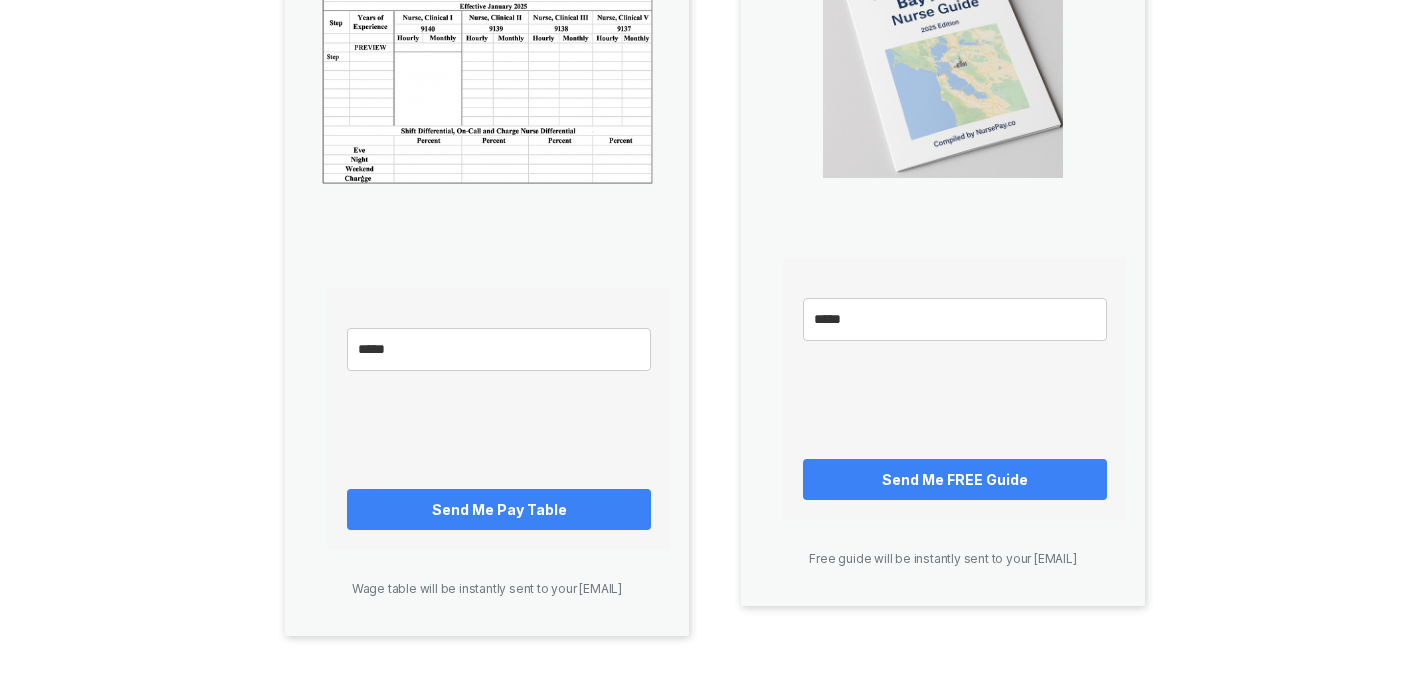 scroll, scrollTop: 628, scrollLeft: 0, axis: vertical 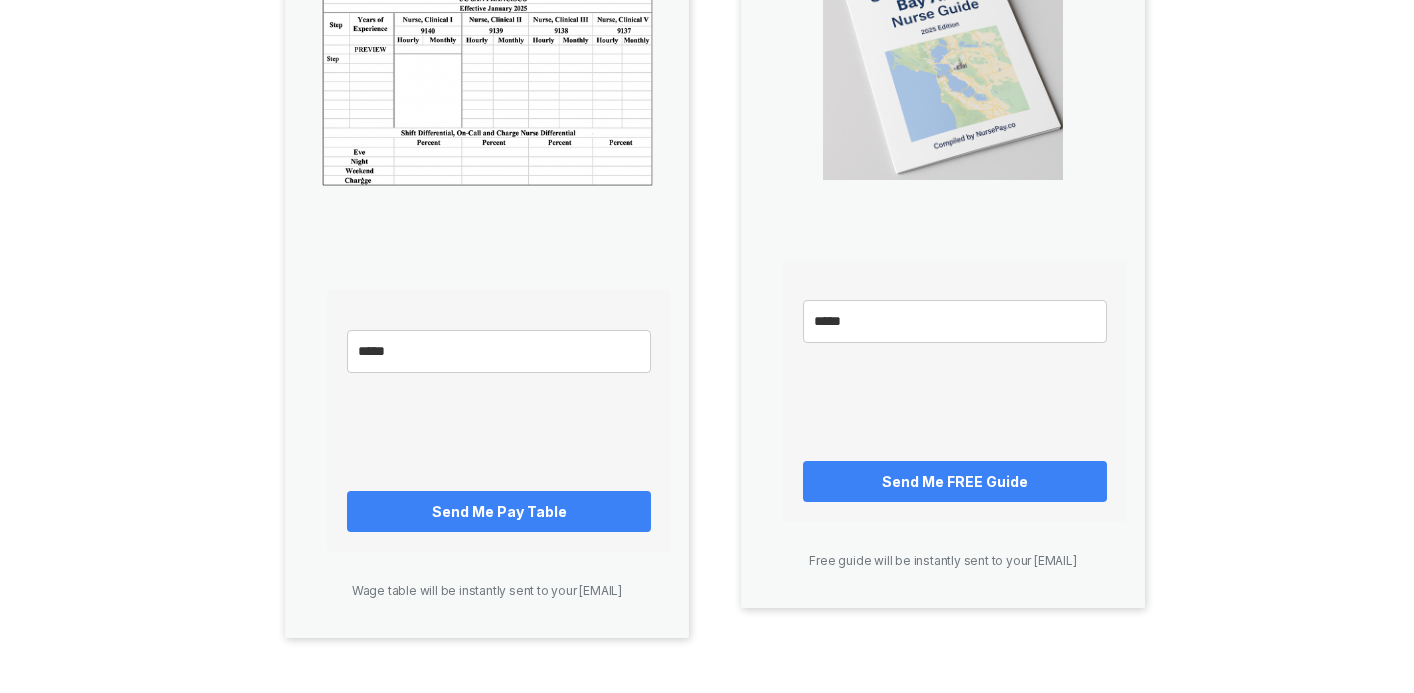 type on "**********" 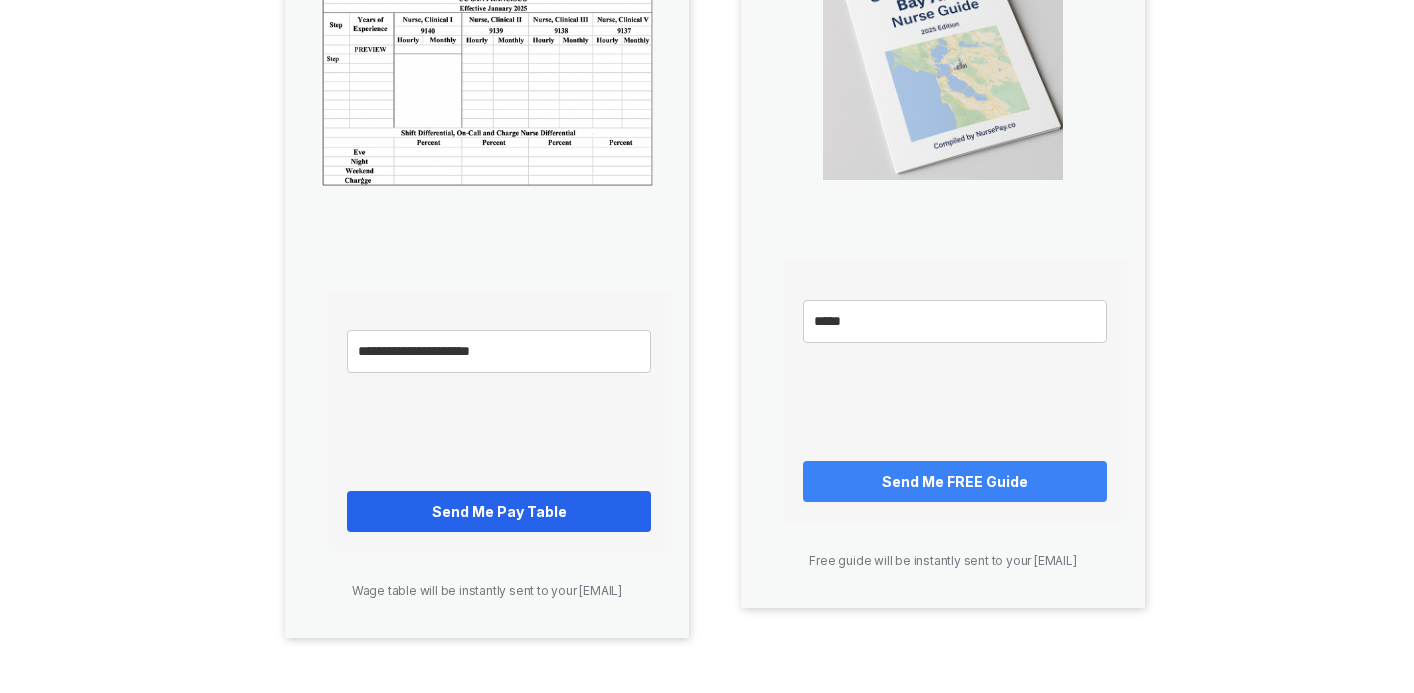 click on "Send Me Pay Table" at bounding box center (499, 511) 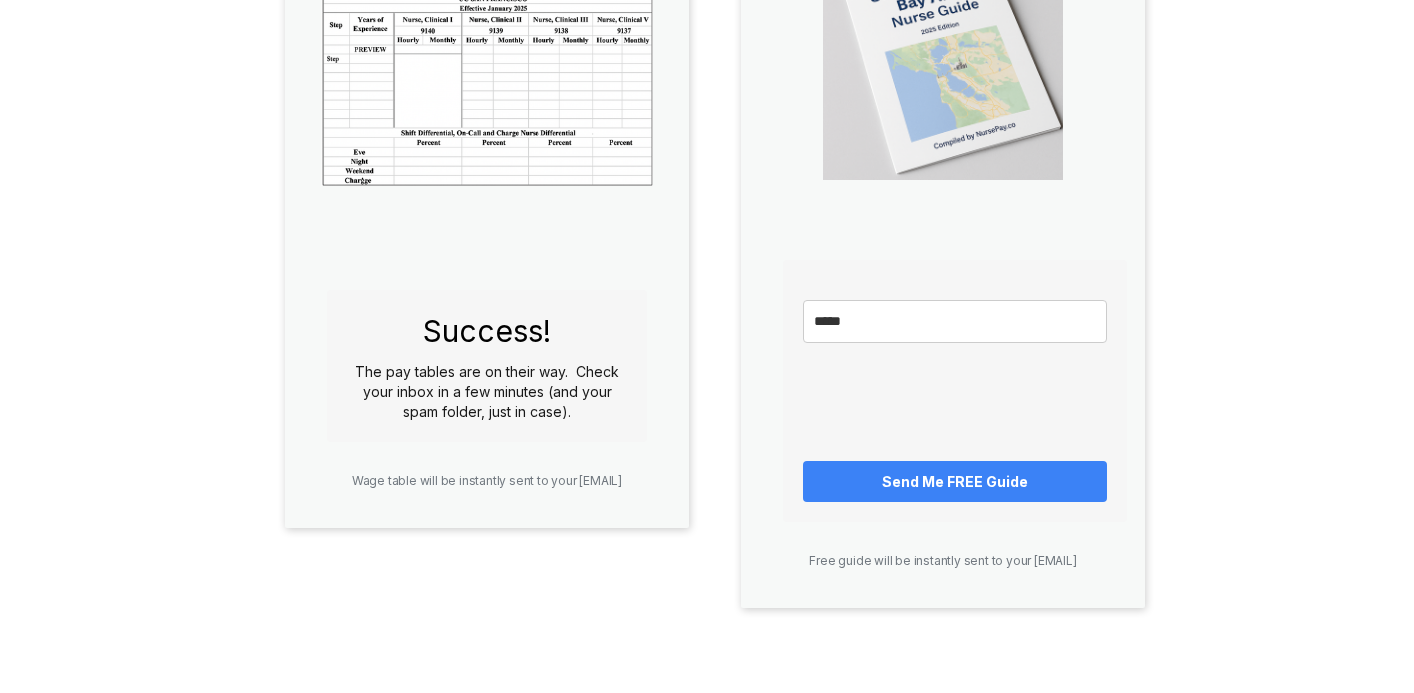 click at bounding box center [955, 321] 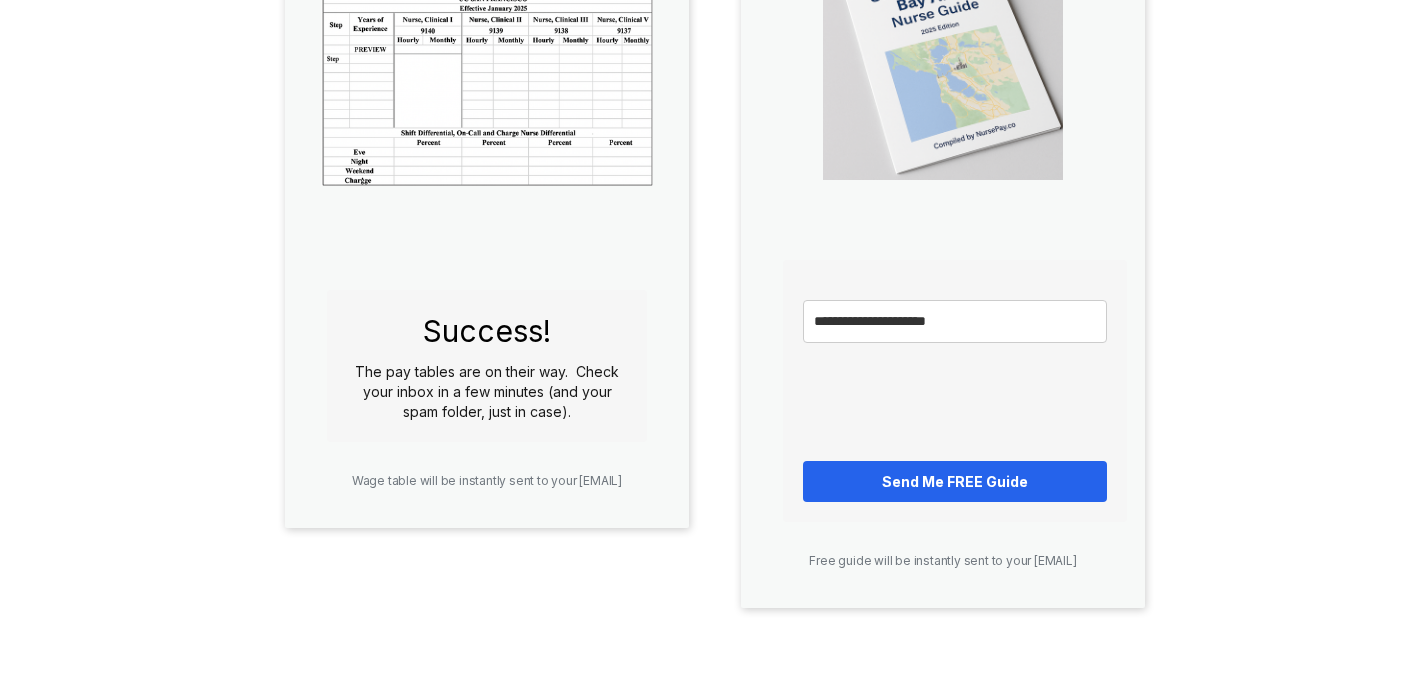 click on "Send Me FREE Guide" at bounding box center [955, 481] 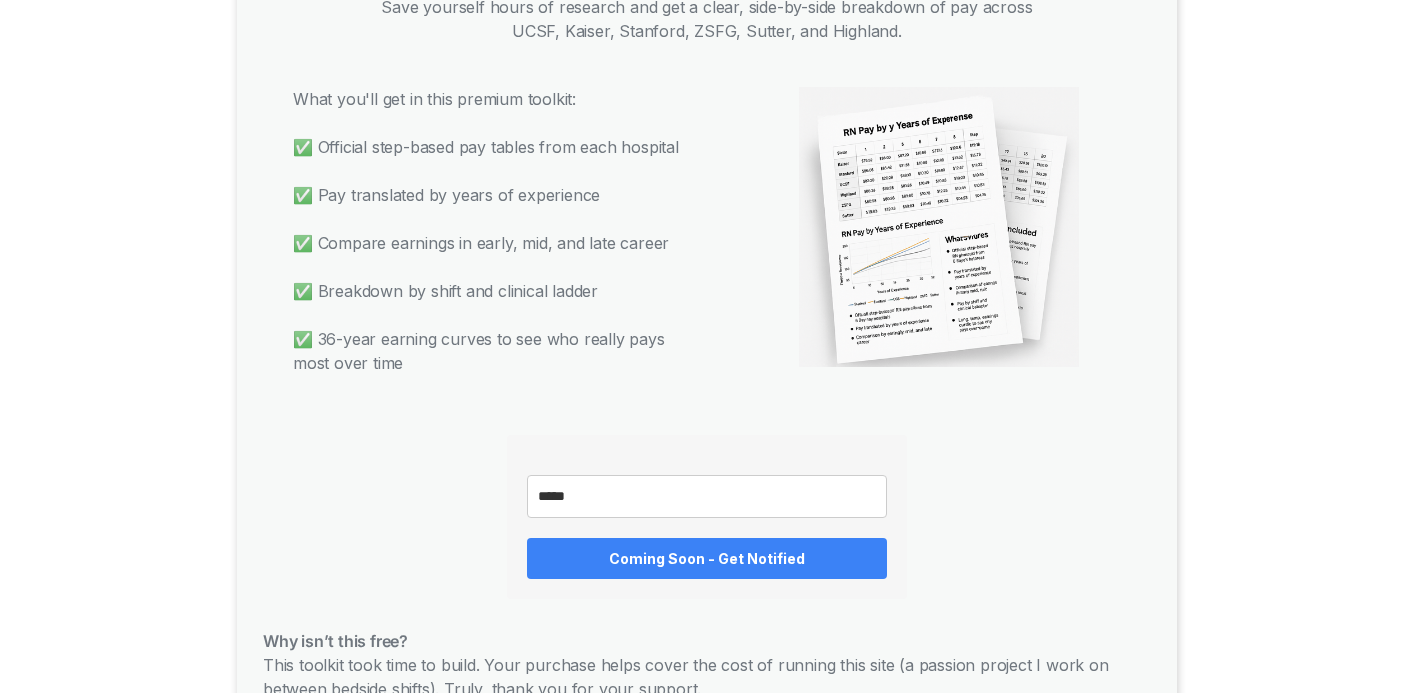 scroll, scrollTop: 1454, scrollLeft: 0, axis: vertical 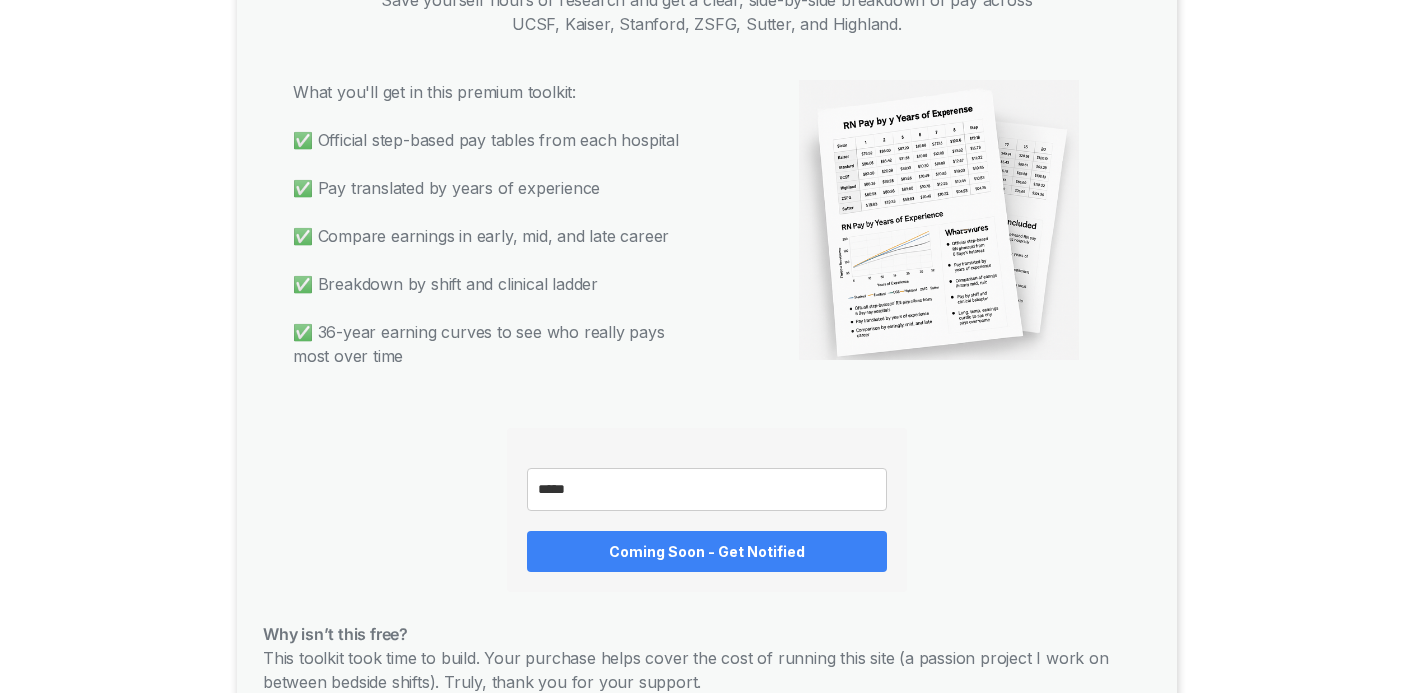 click at bounding box center (707, 489) 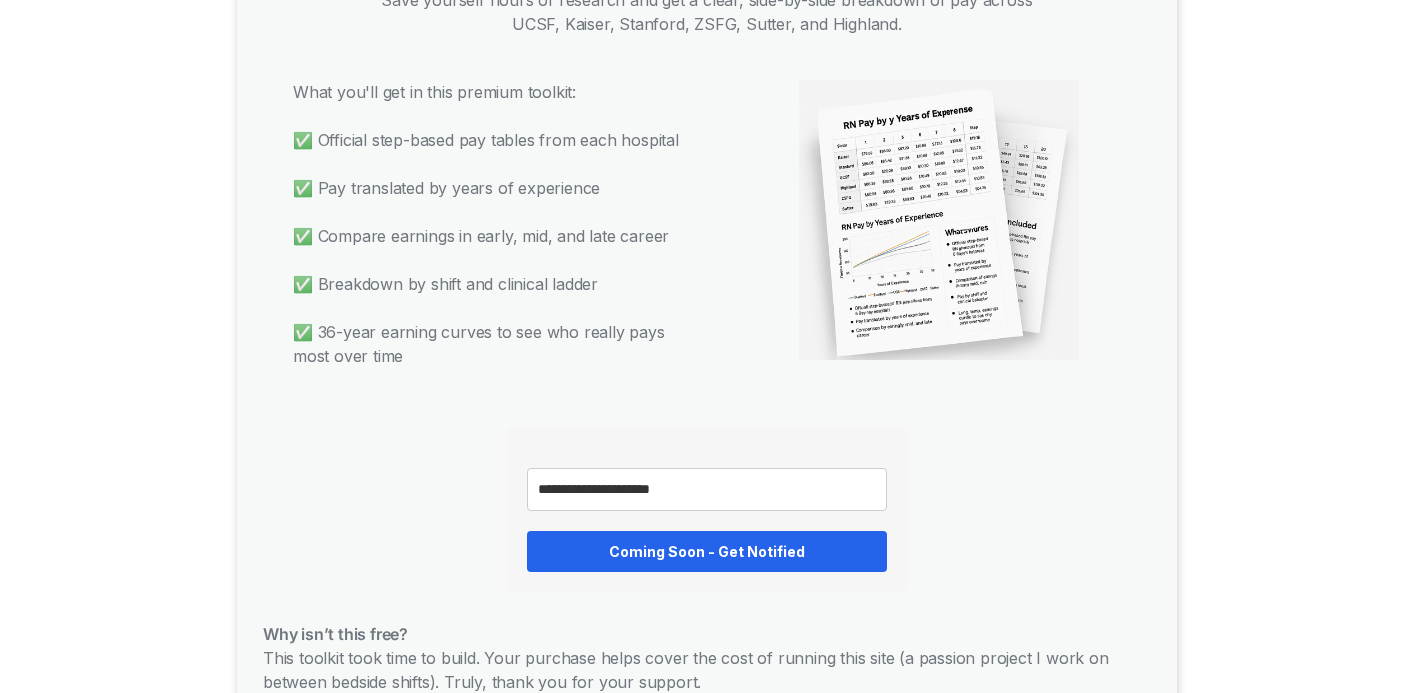 click on "Coming Soon - Get Notified" at bounding box center (707, 551) 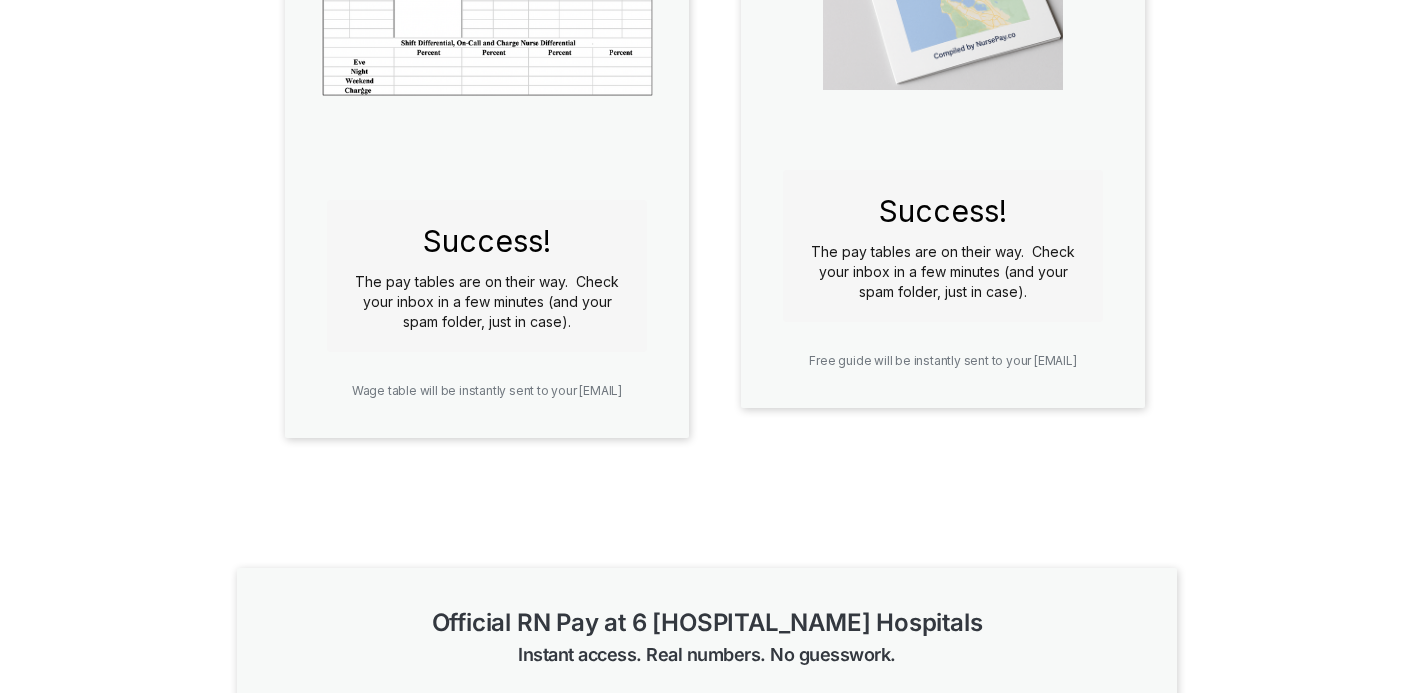 scroll, scrollTop: 715, scrollLeft: 0, axis: vertical 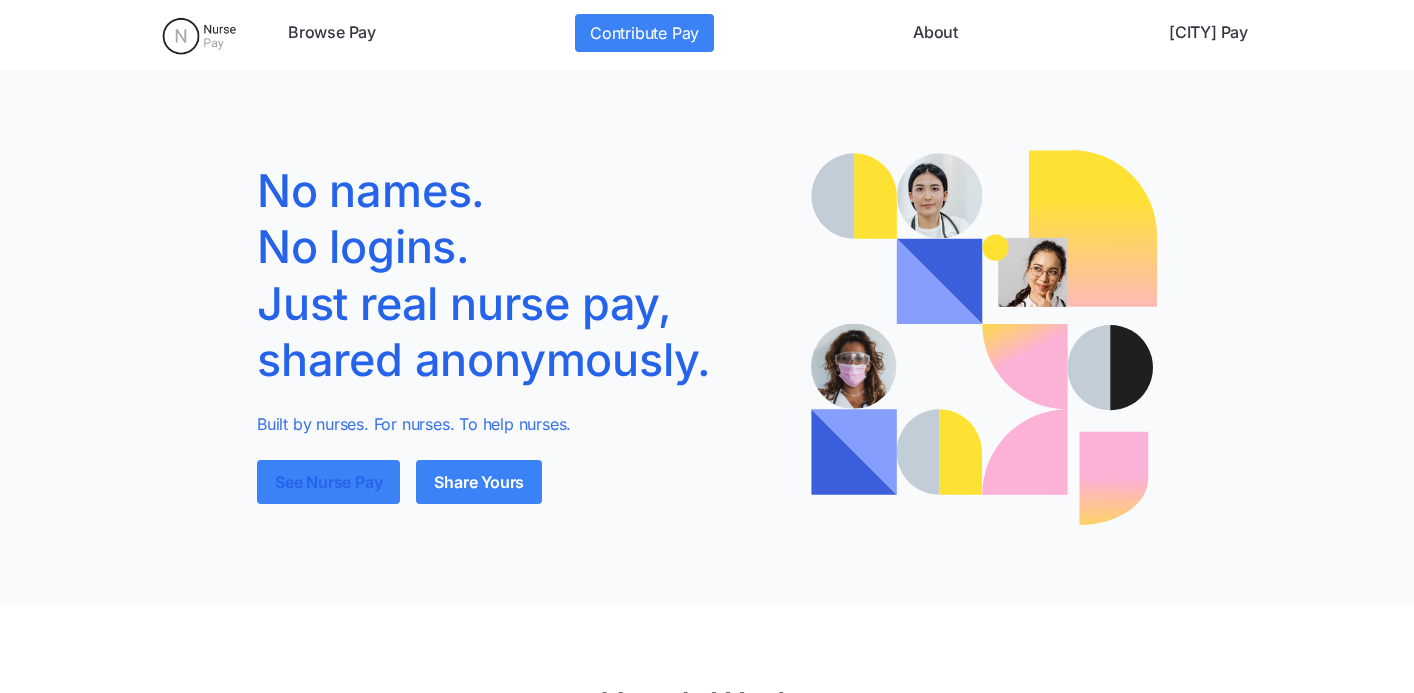 click on "See Nurse Pay" at bounding box center (328, 482) 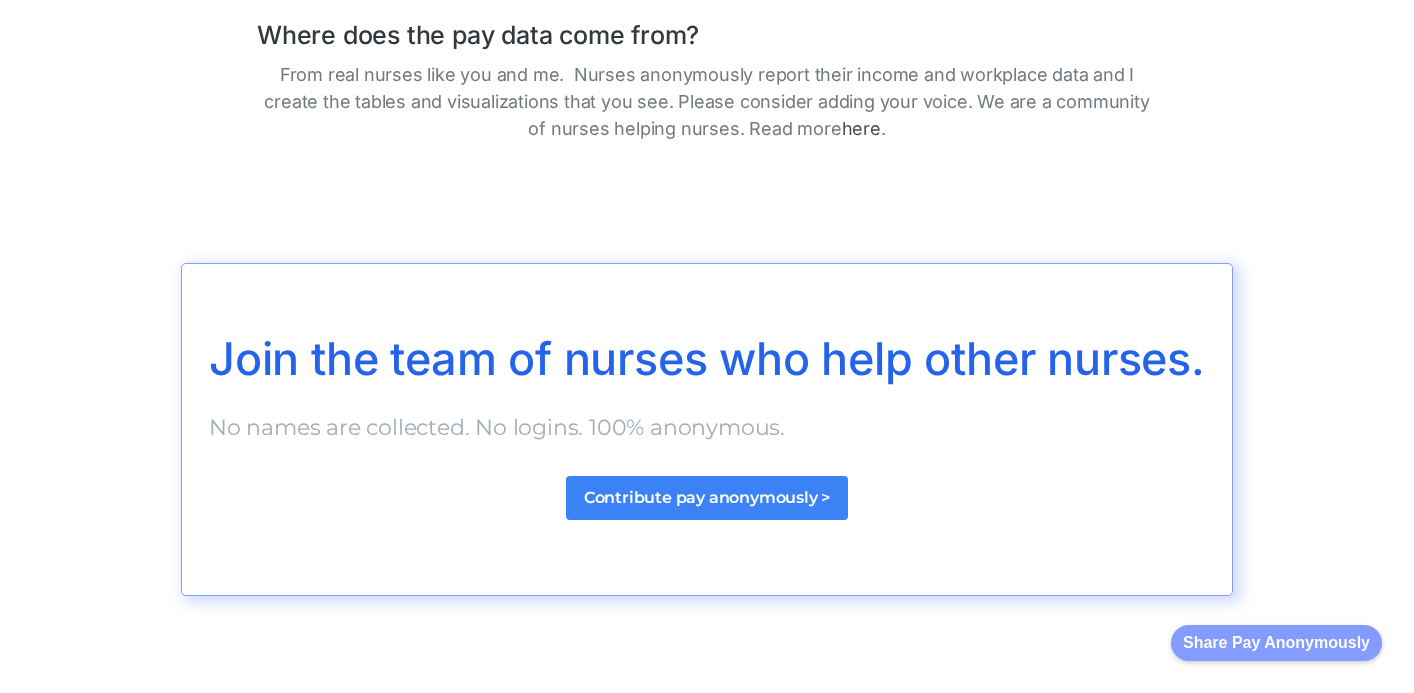 scroll, scrollTop: 2973, scrollLeft: 0, axis: vertical 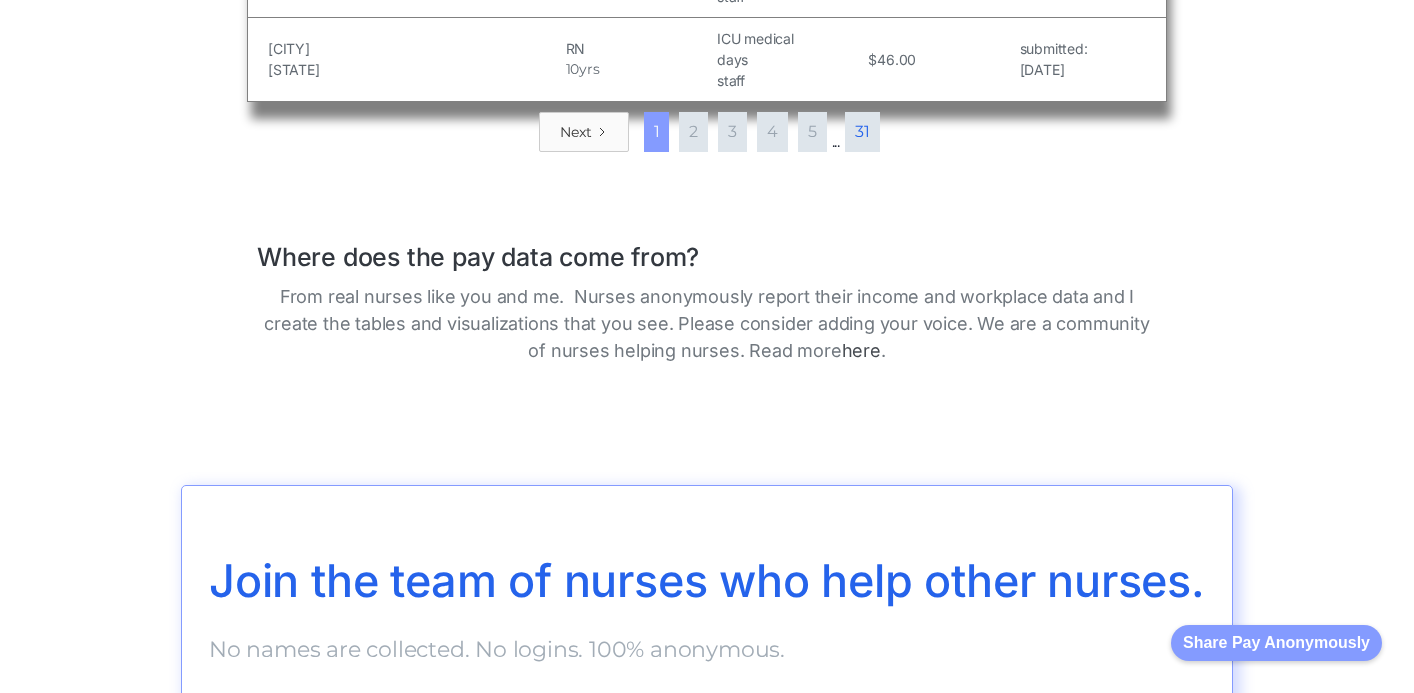 click on "31" at bounding box center (862, 132) 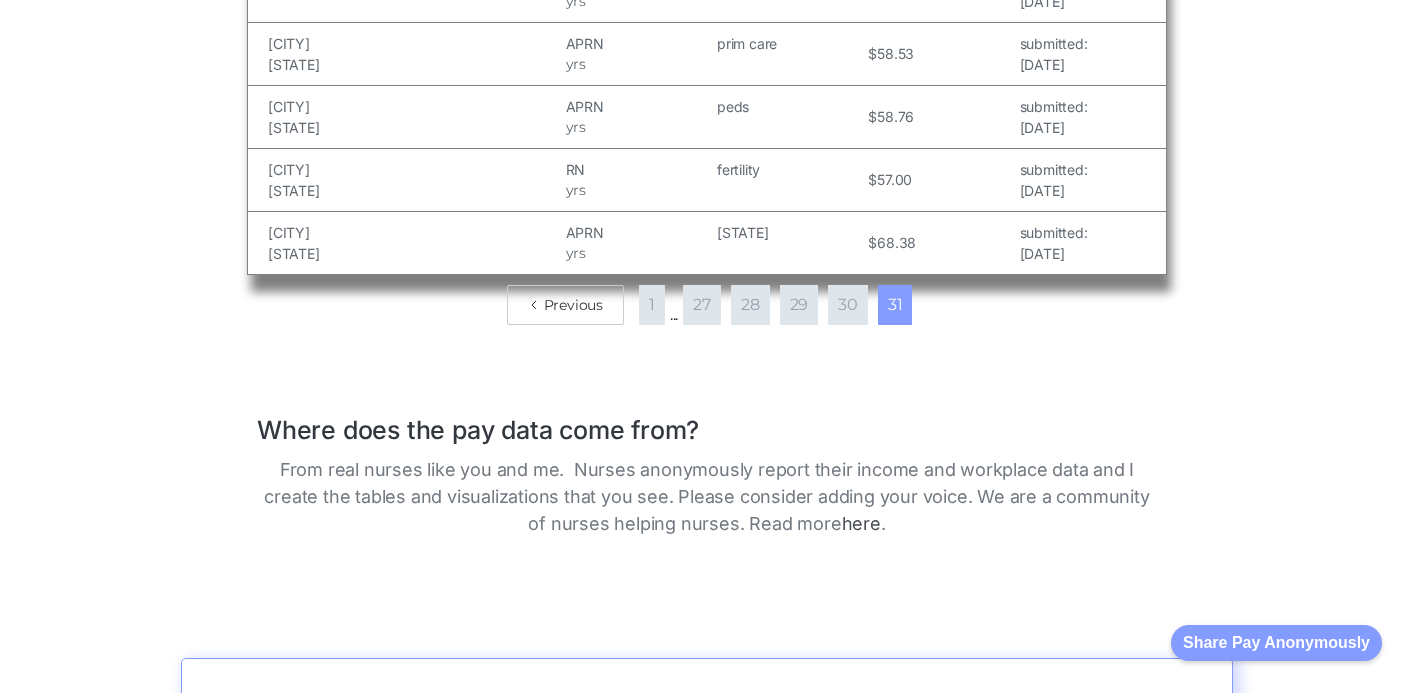 scroll, scrollTop: 1141, scrollLeft: 0, axis: vertical 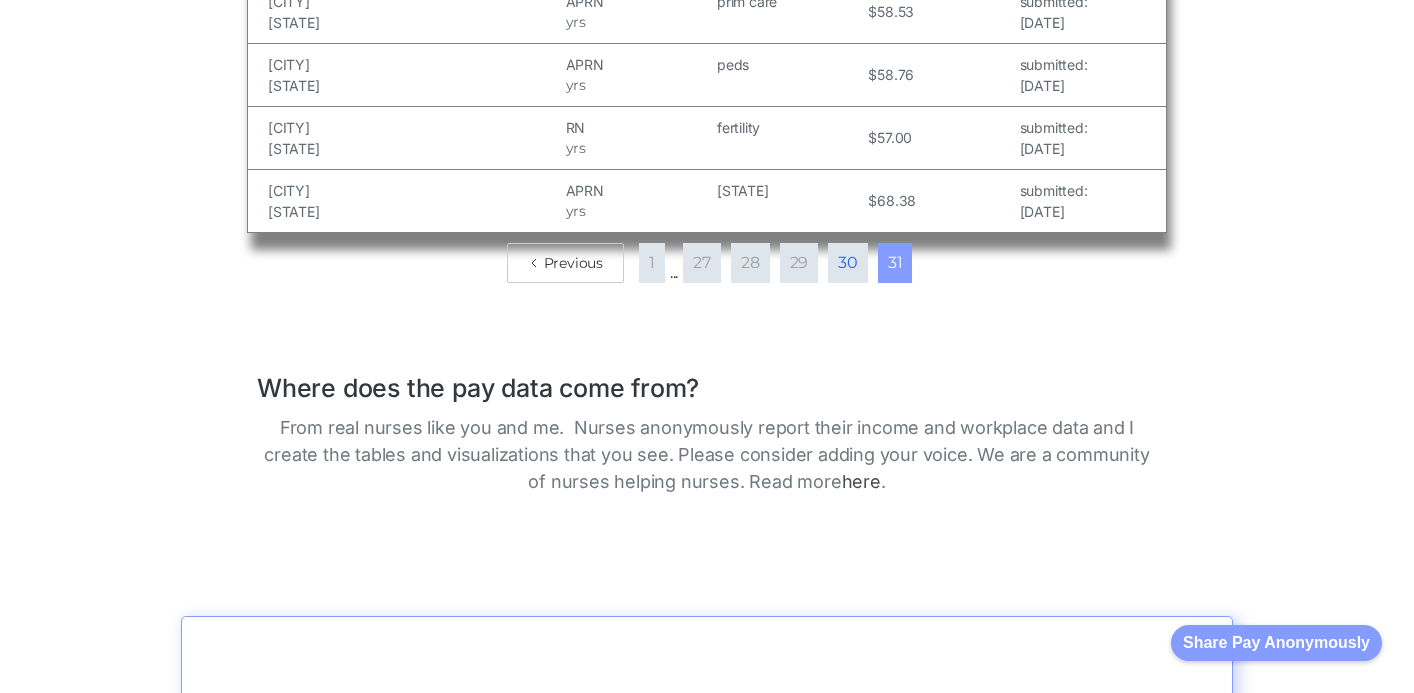 click on "30" at bounding box center (848, 263) 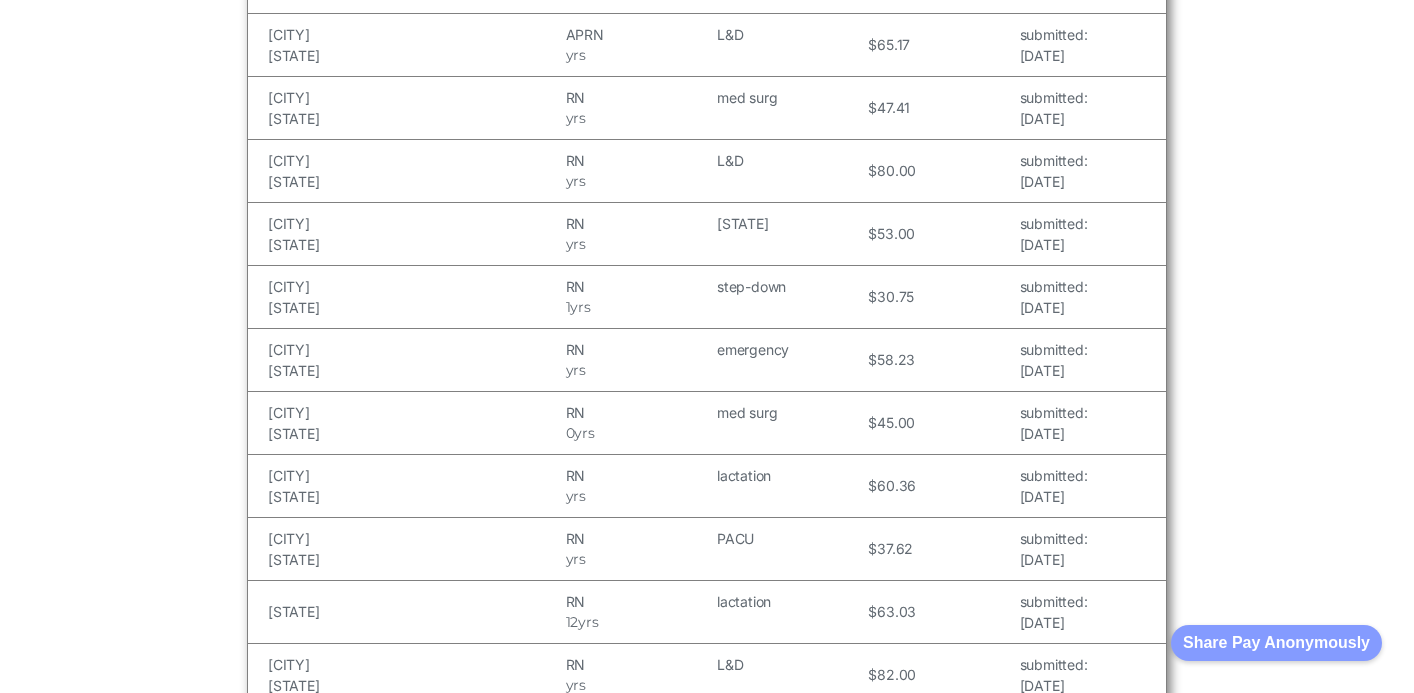 scroll, scrollTop: 1722, scrollLeft: 0, axis: vertical 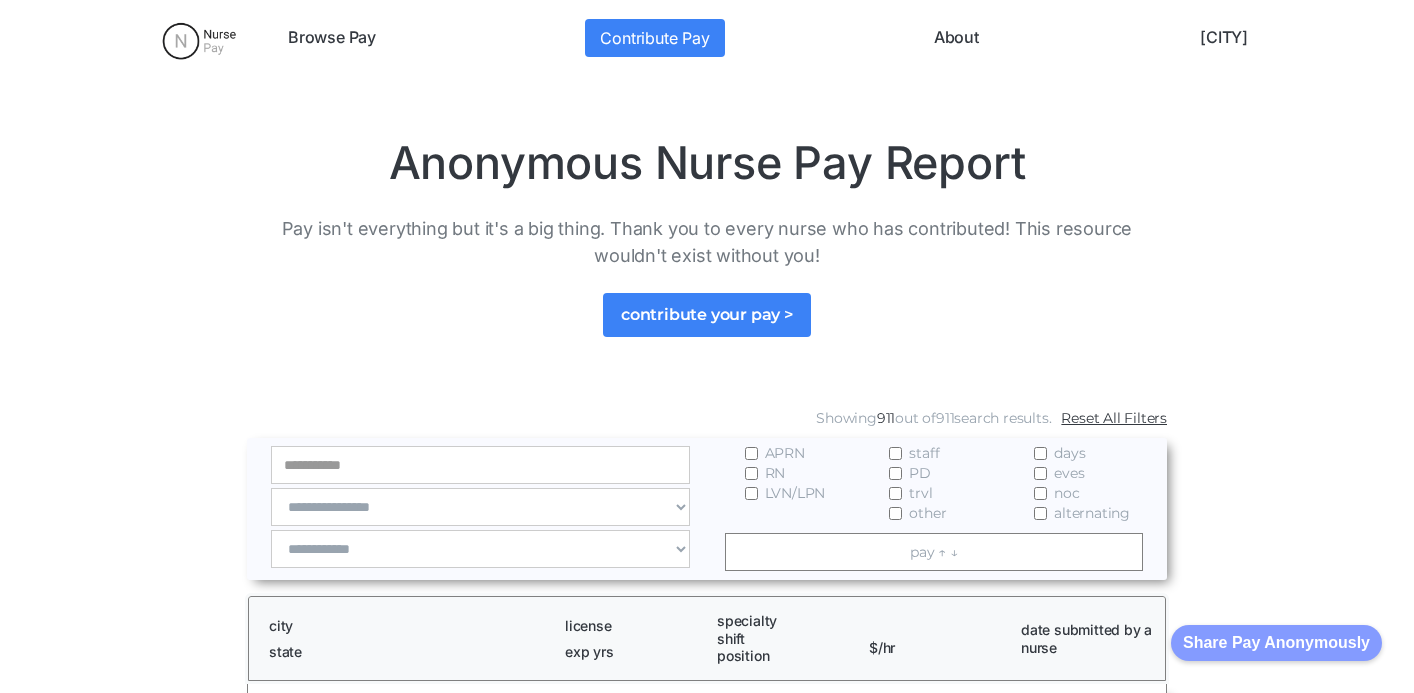 click on "[CITY] Pay" at bounding box center [1224, 38] 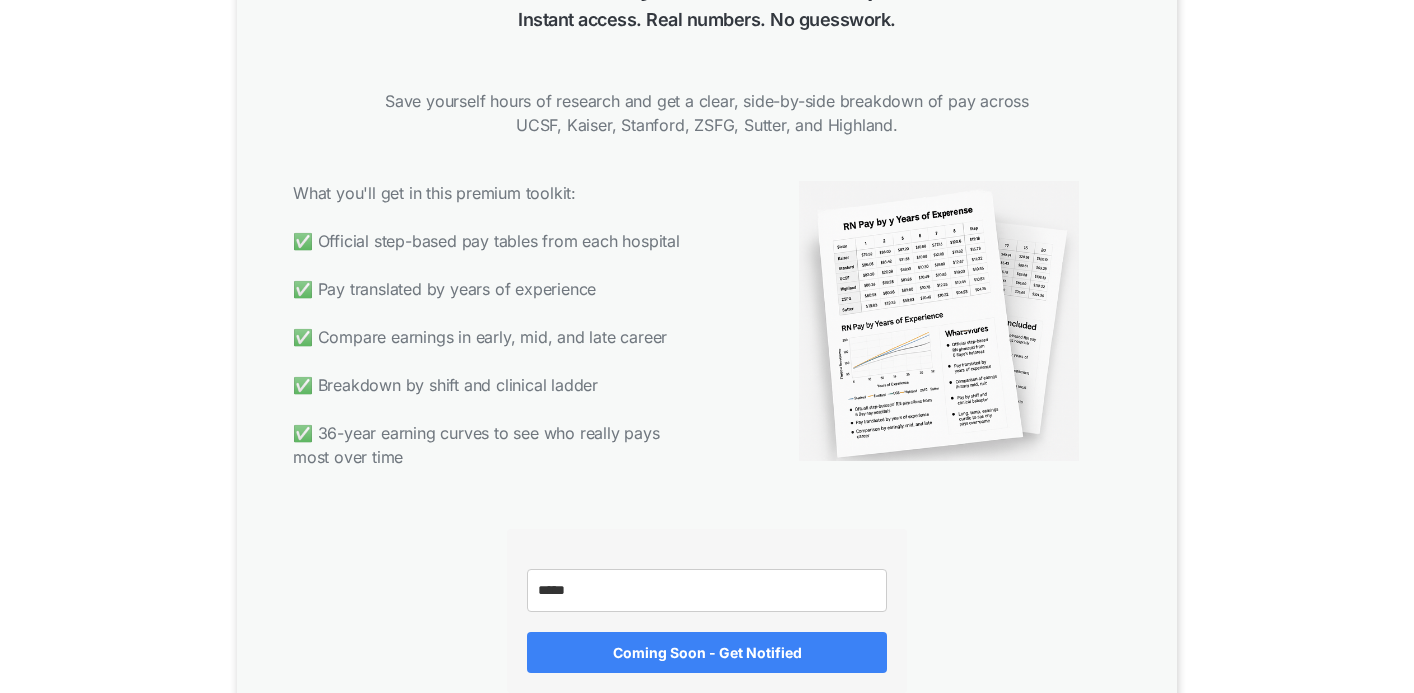scroll, scrollTop: 1449, scrollLeft: 0, axis: vertical 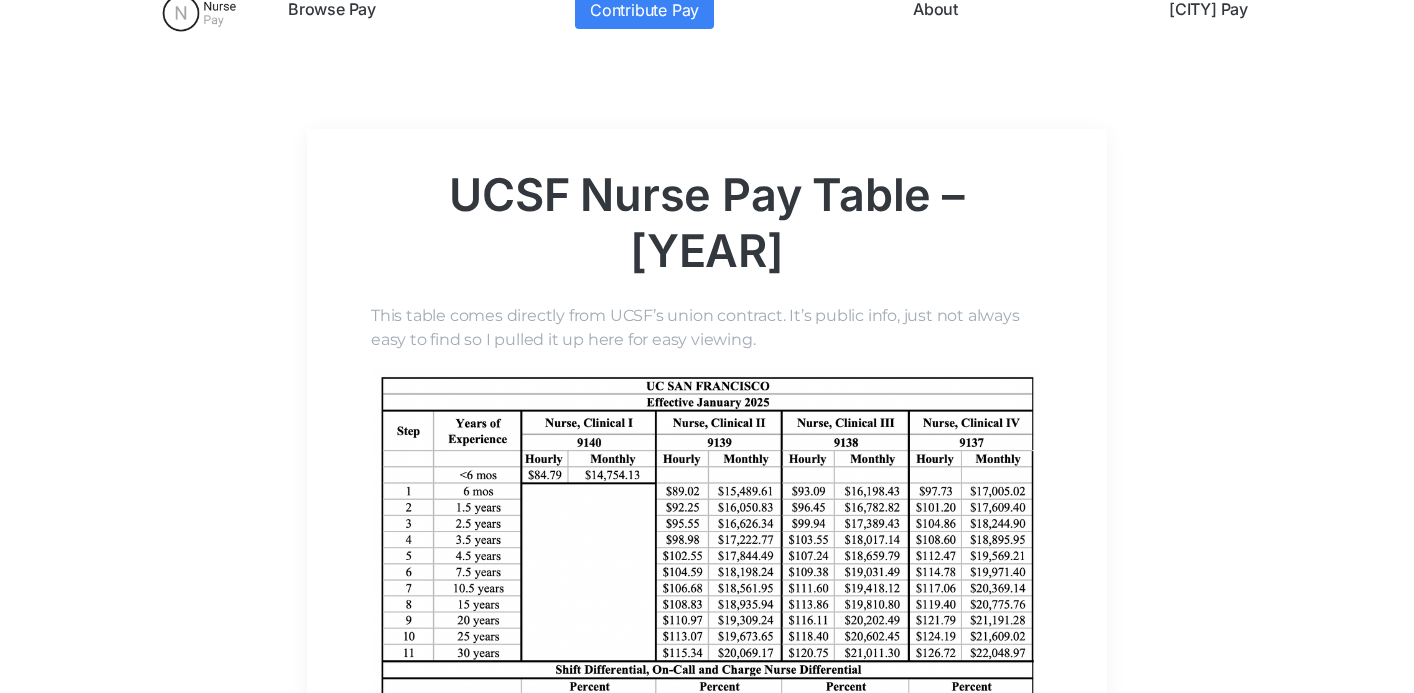 click on "UCSF Nurse Pay Table – 2025 This table comes directly from UCSF’s union contract. It’s public info, just not always easy to find so I pulled it up here for easy viewing.  P.S. If you want to see RN wages by years of experience across 6 Bay Area hospitals then I recommend checking out the complete San Francisco Bay Area Nurse Pay toolkit. View Full Toolkit →" at bounding box center (707, 538) 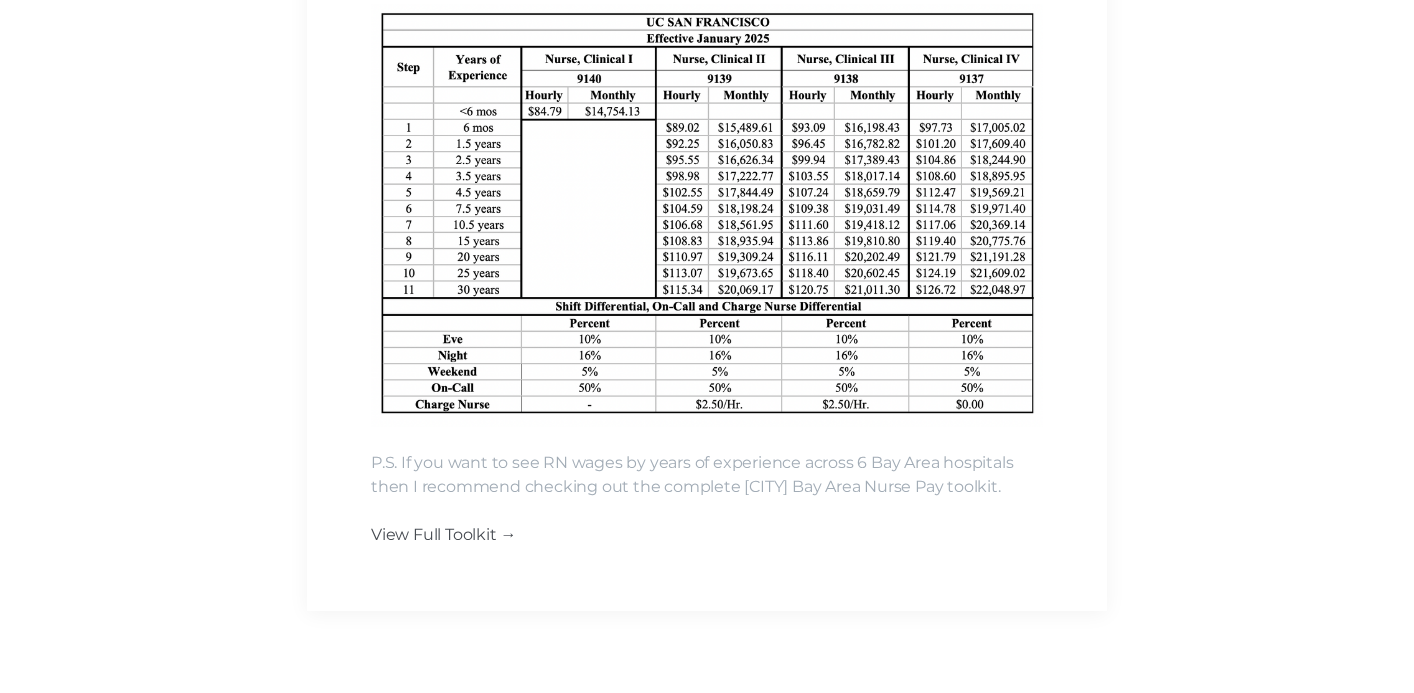 scroll, scrollTop: 337, scrollLeft: 0, axis: vertical 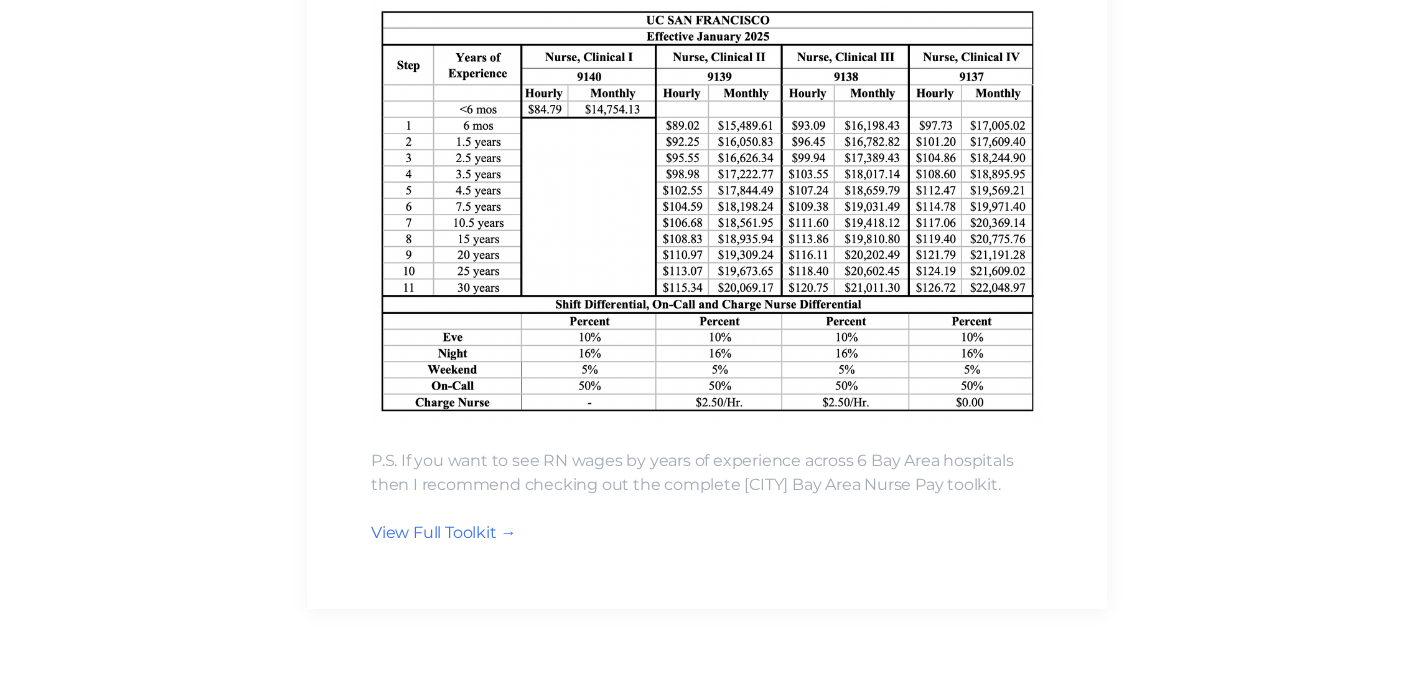 click on "View Full Toolkit →" at bounding box center (443, 532) 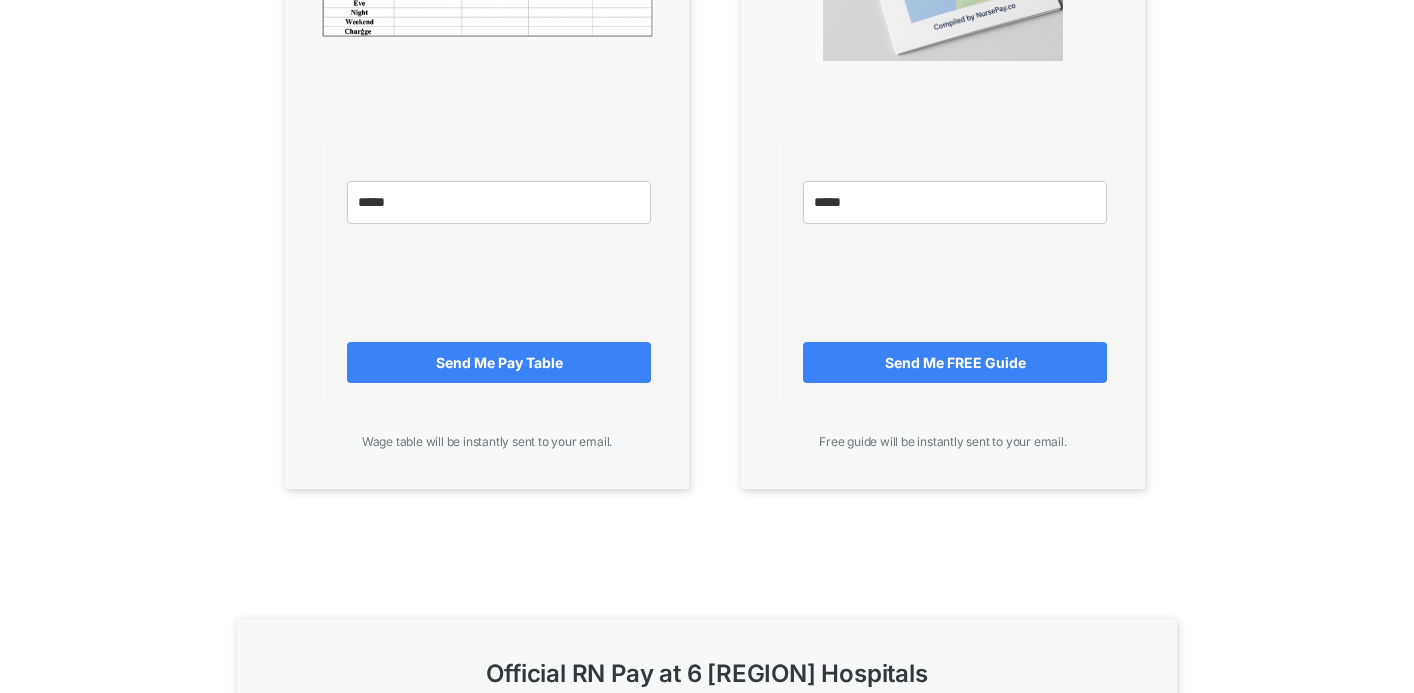 scroll, scrollTop: 863, scrollLeft: 0, axis: vertical 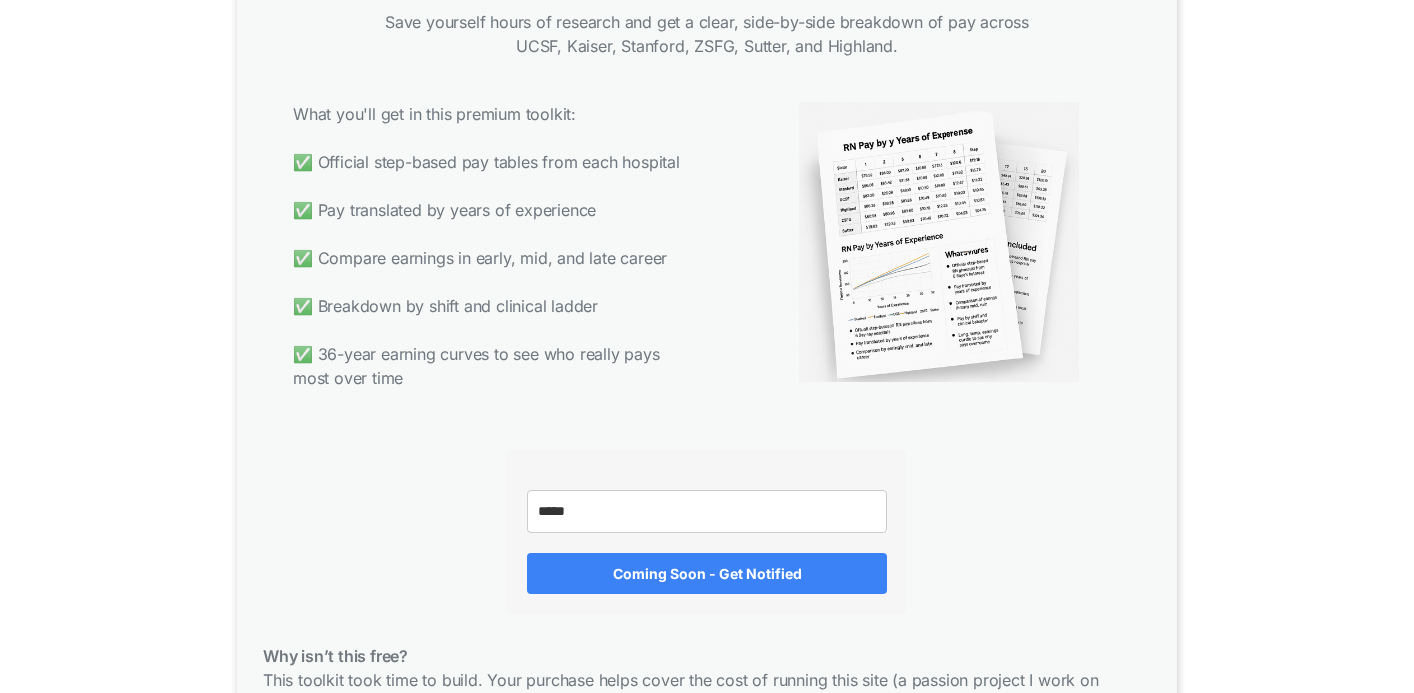 click at bounding box center [707, 511] 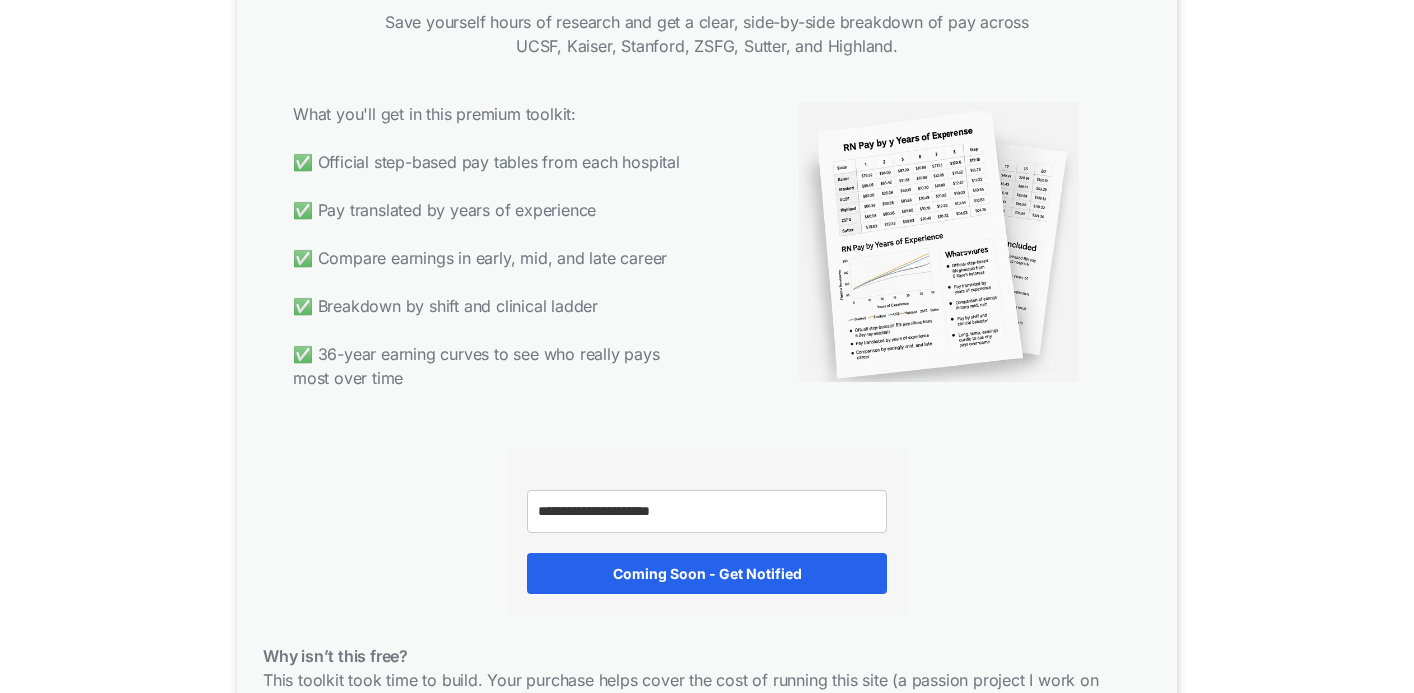 click on "Coming Soon - Get Notified" at bounding box center [707, 573] 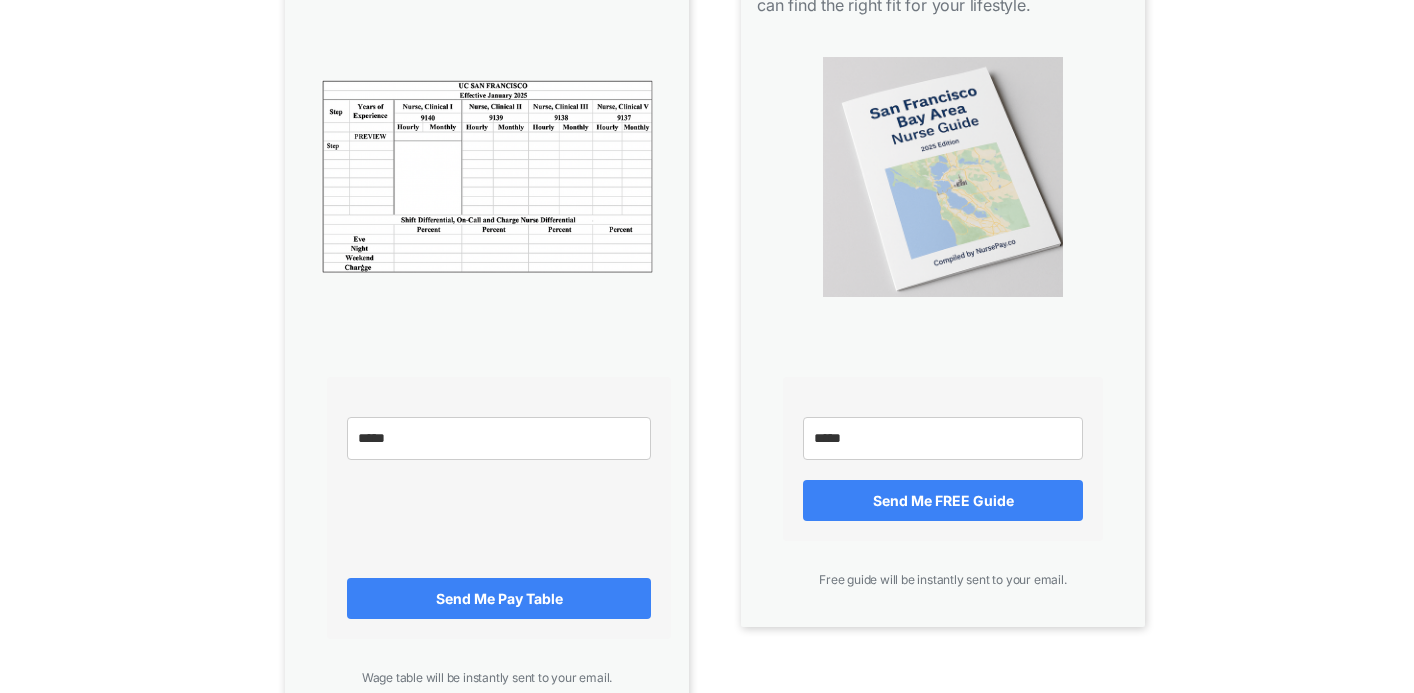 scroll, scrollTop: 0, scrollLeft: 0, axis: both 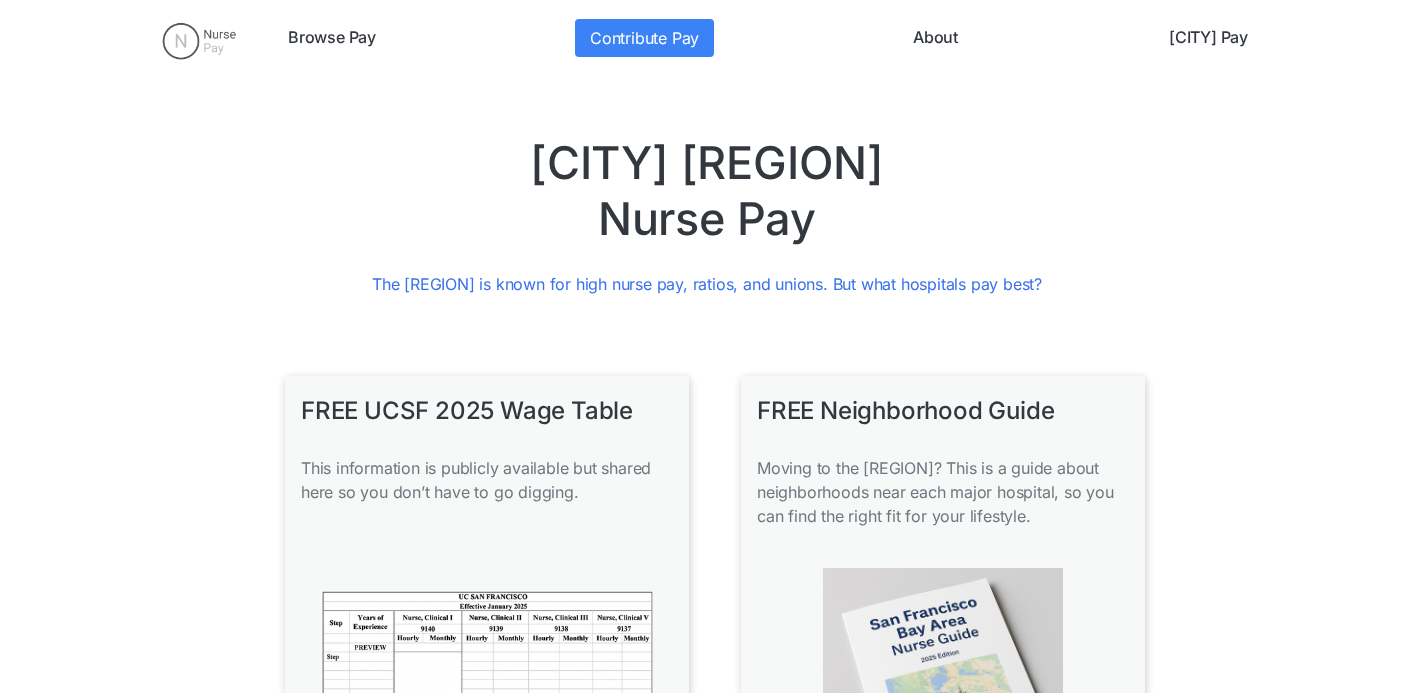 click at bounding box center (199, 41) 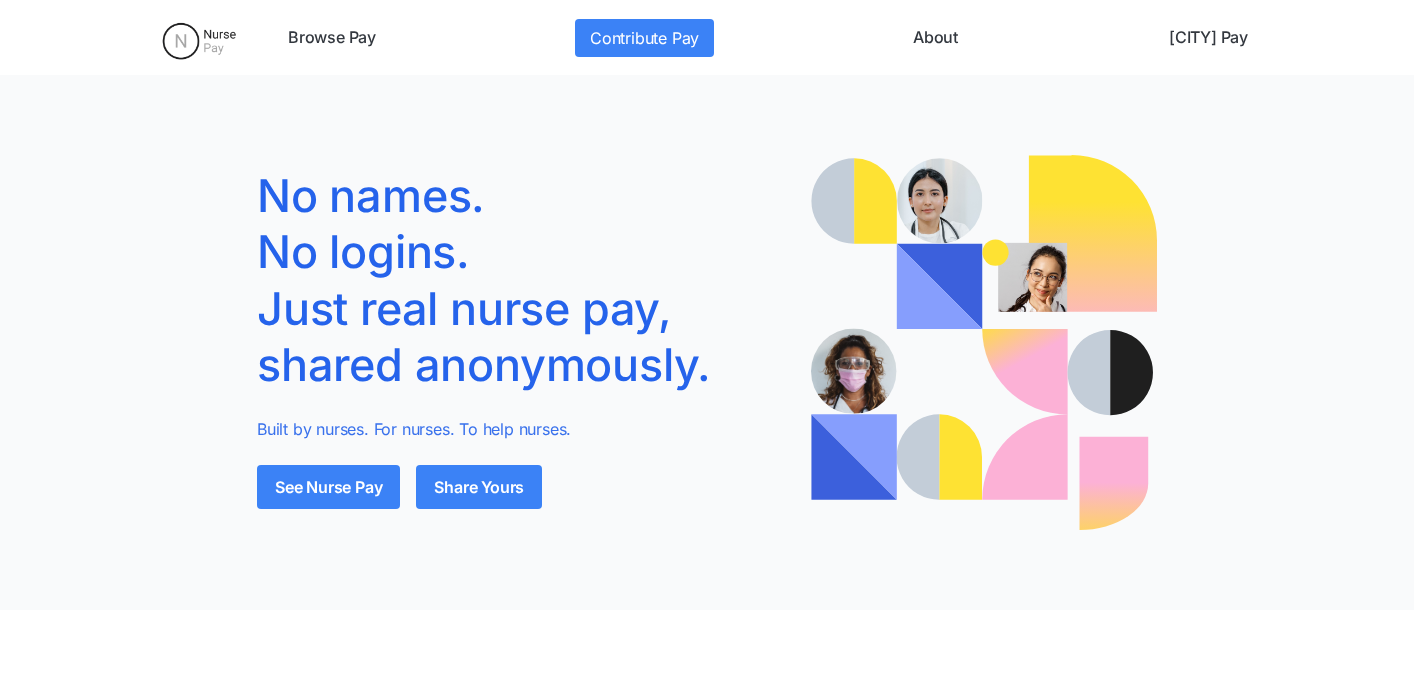 scroll, scrollTop: 0, scrollLeft: 0, axis: both 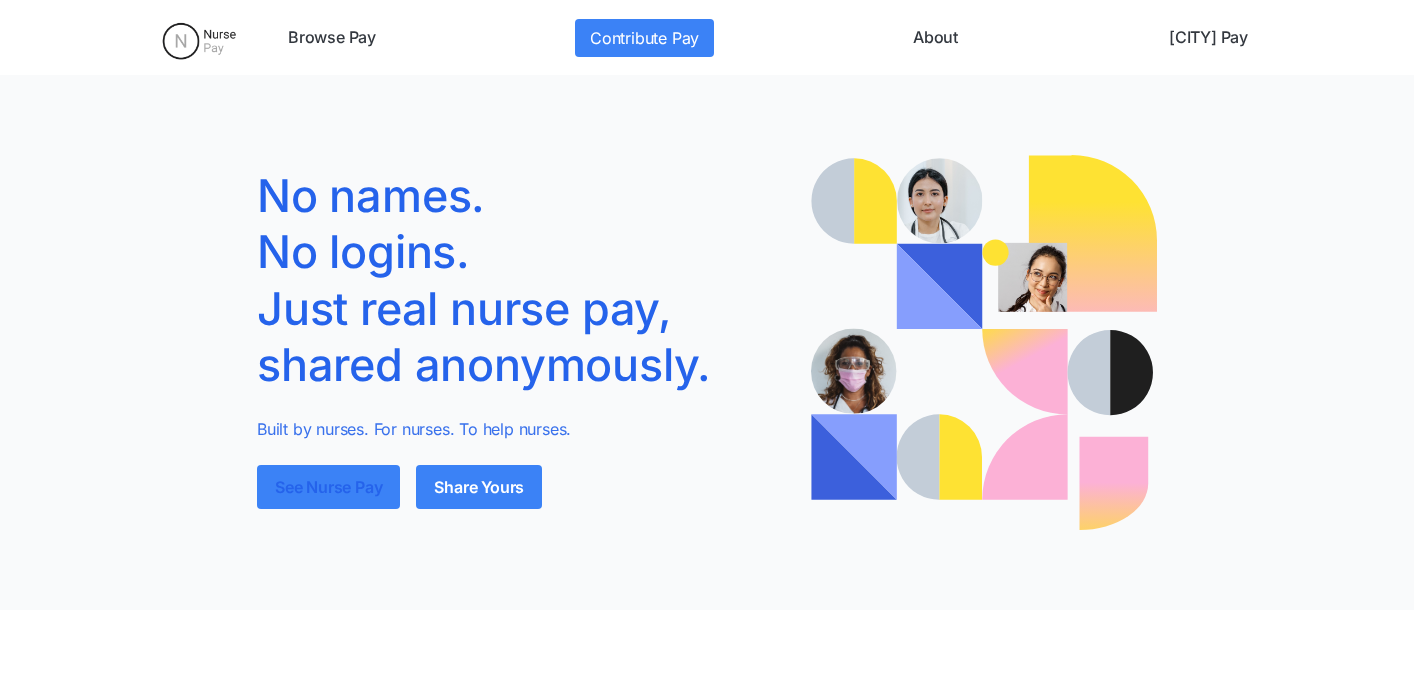 click on "See Nurse Pay" at bounding box center (328, 487) 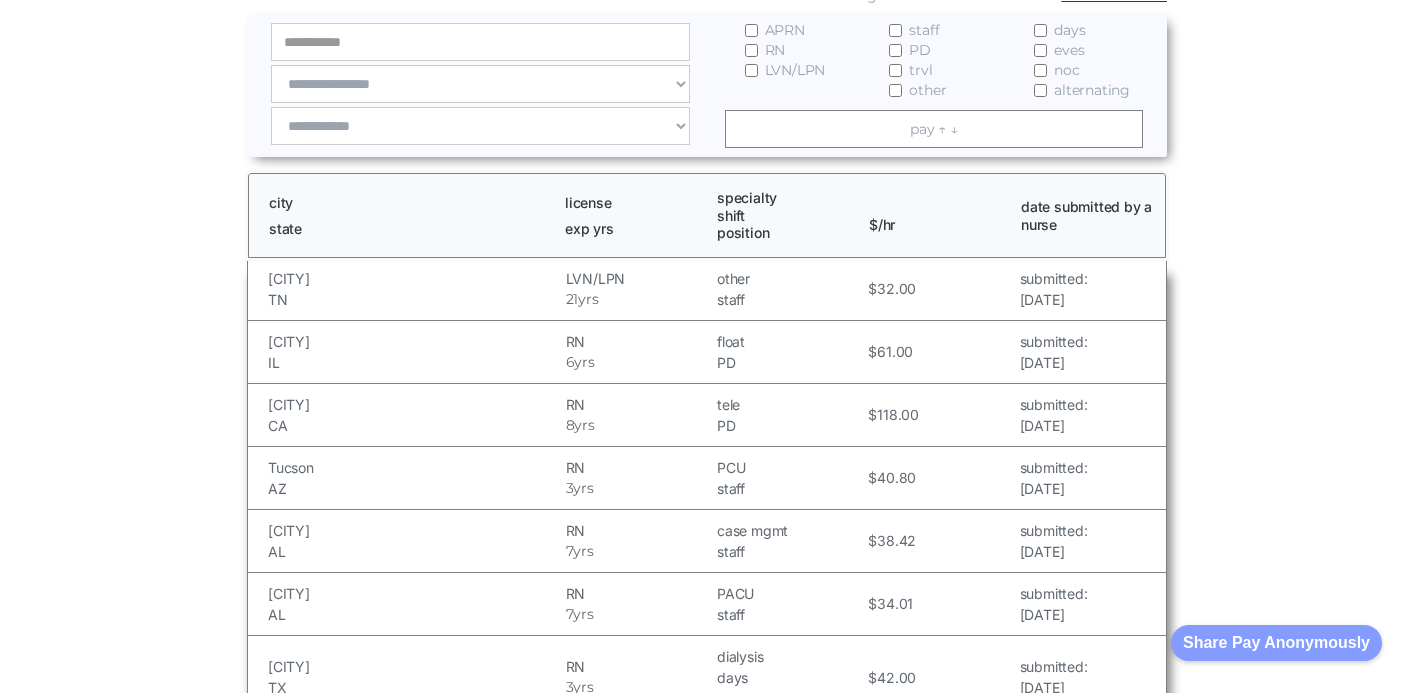 scroll, scrollTop: 550, scrollLeft: 0, axis: vertical 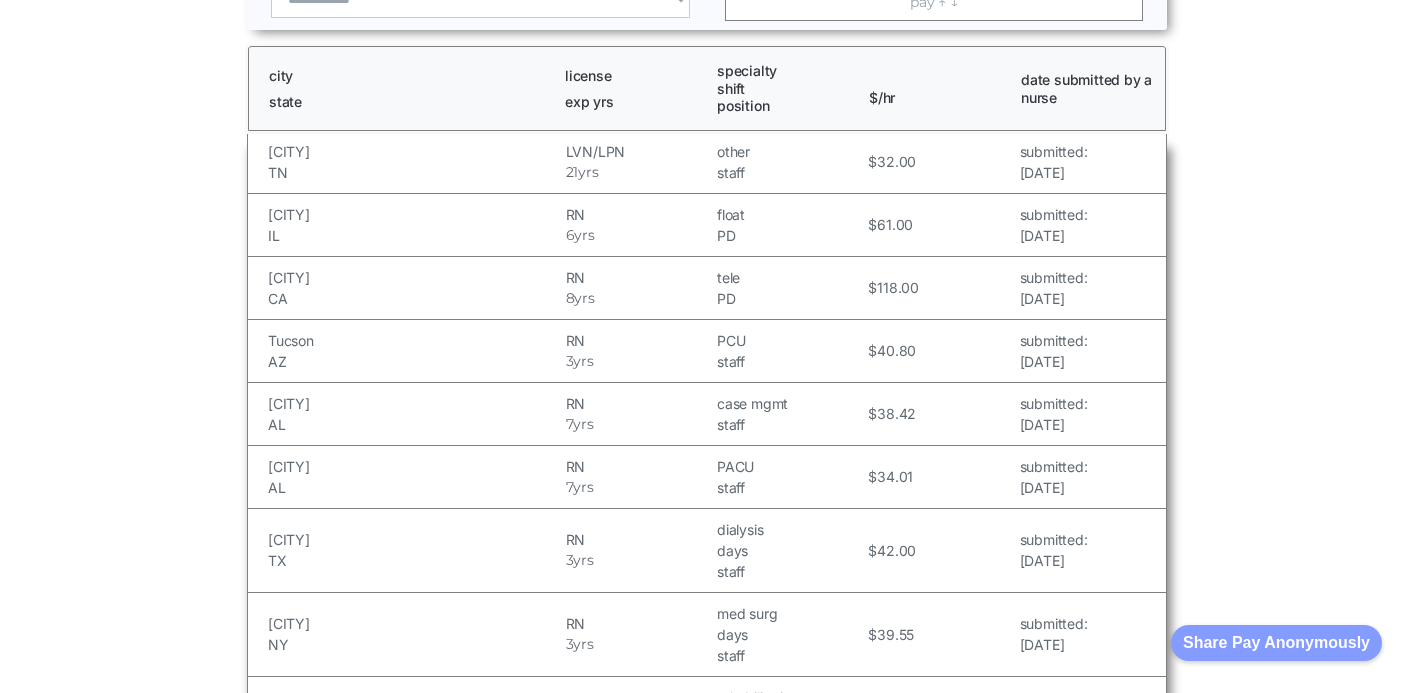 drag, startPoint x: 273, startPoint y: 284, endPoint x: 959, endPoint y: 315, distance: 686.7001 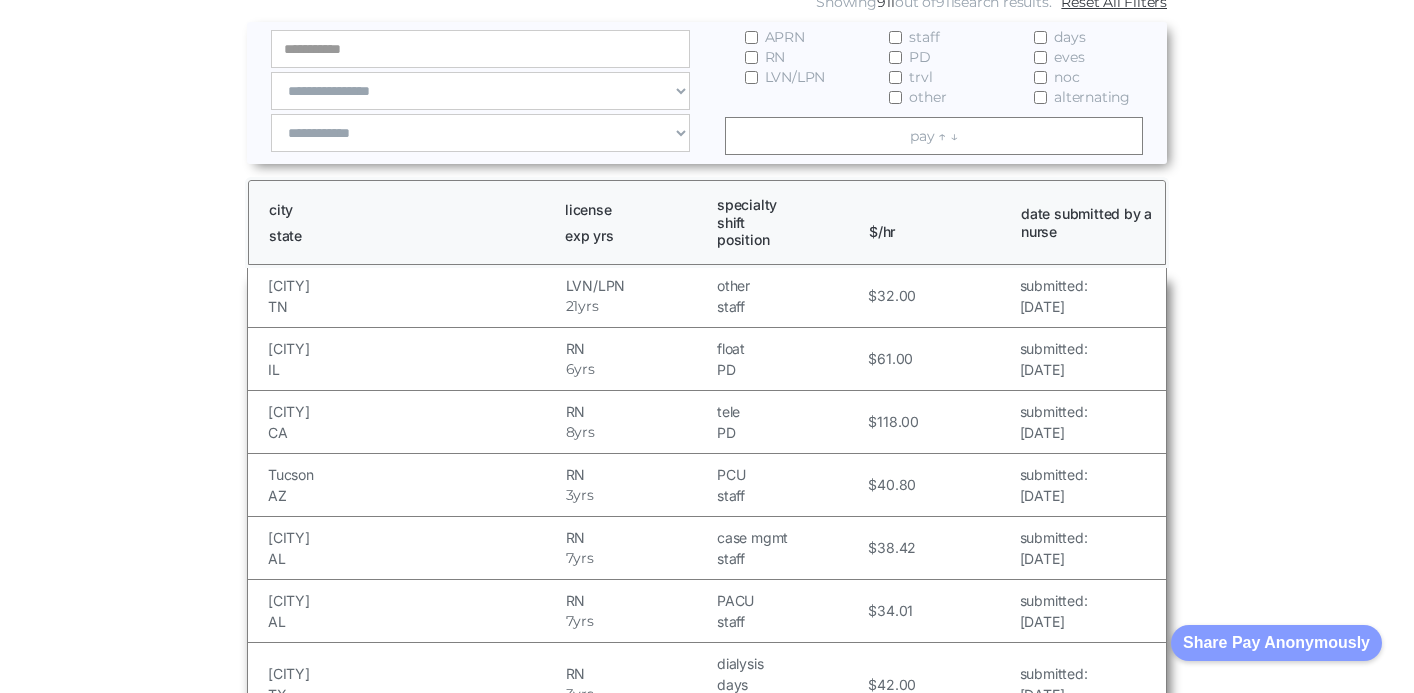 scroll, scrollTop: 365, scrollLeft: 0, axis: vertical 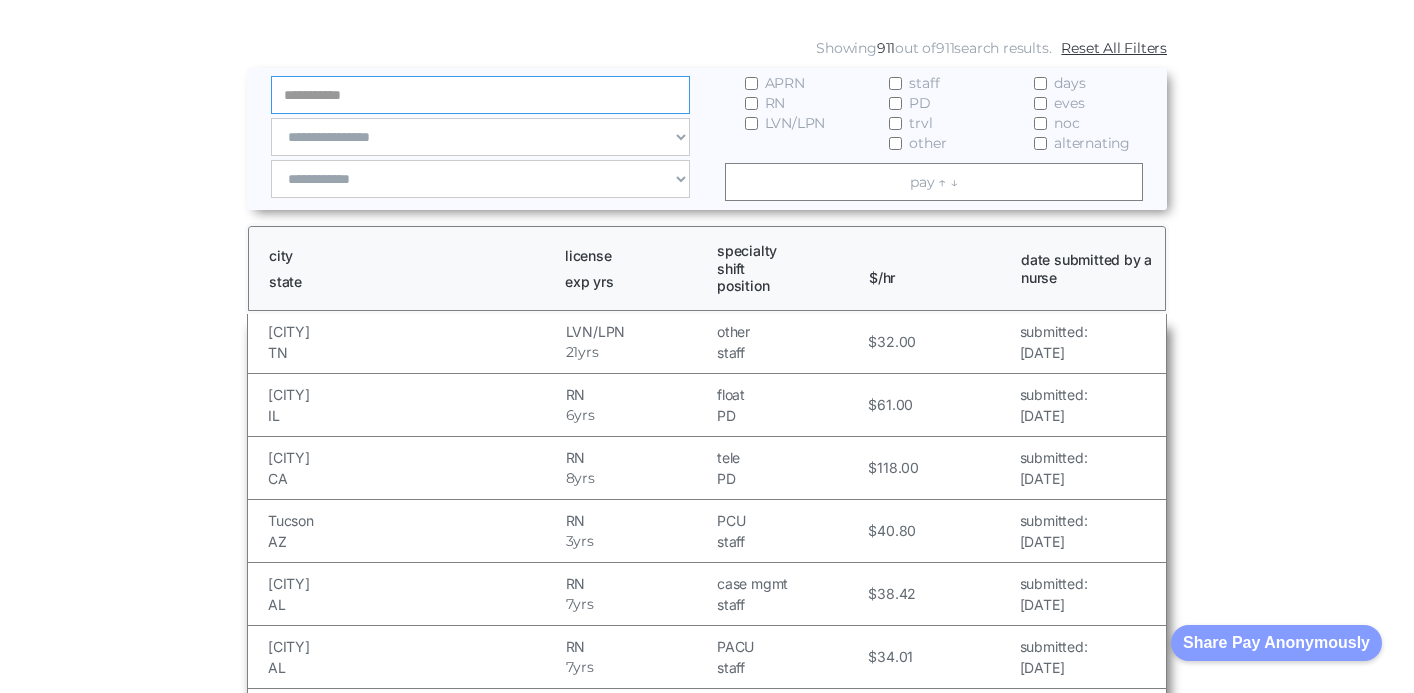 click at bounding box center (480, 95) 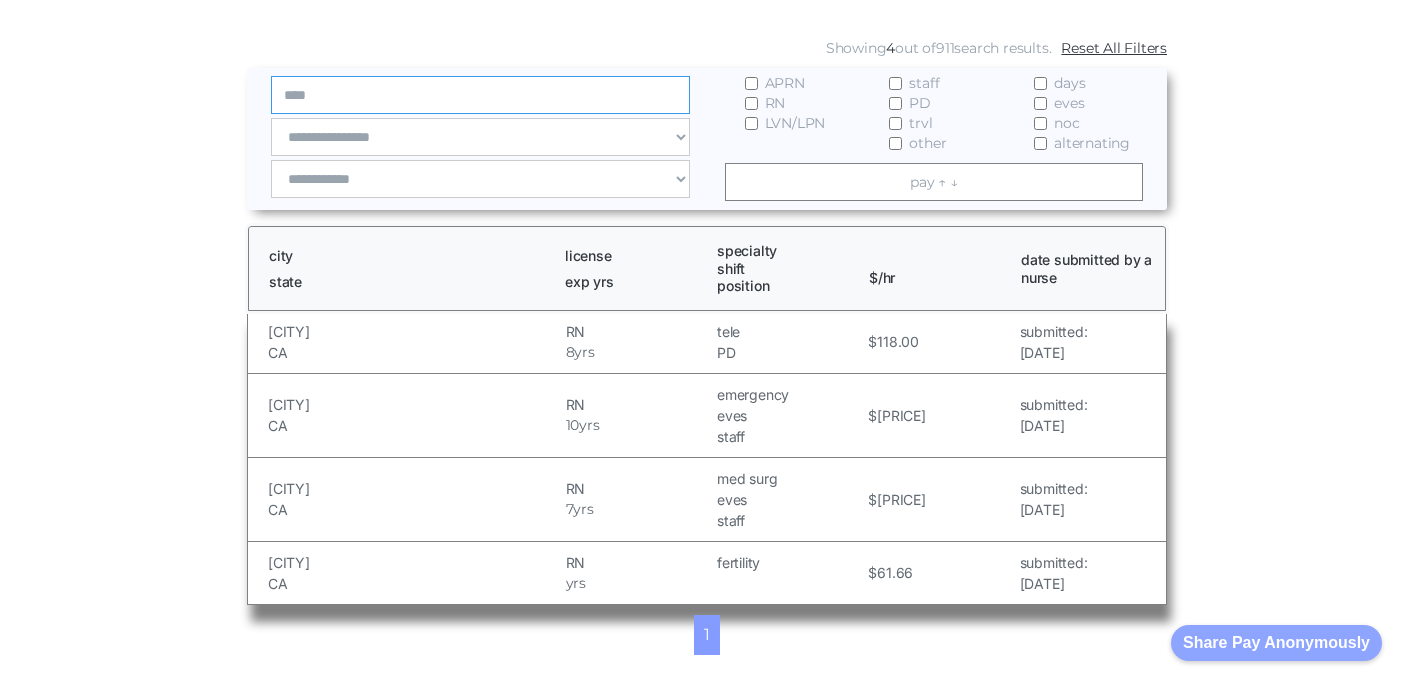 type on "****" 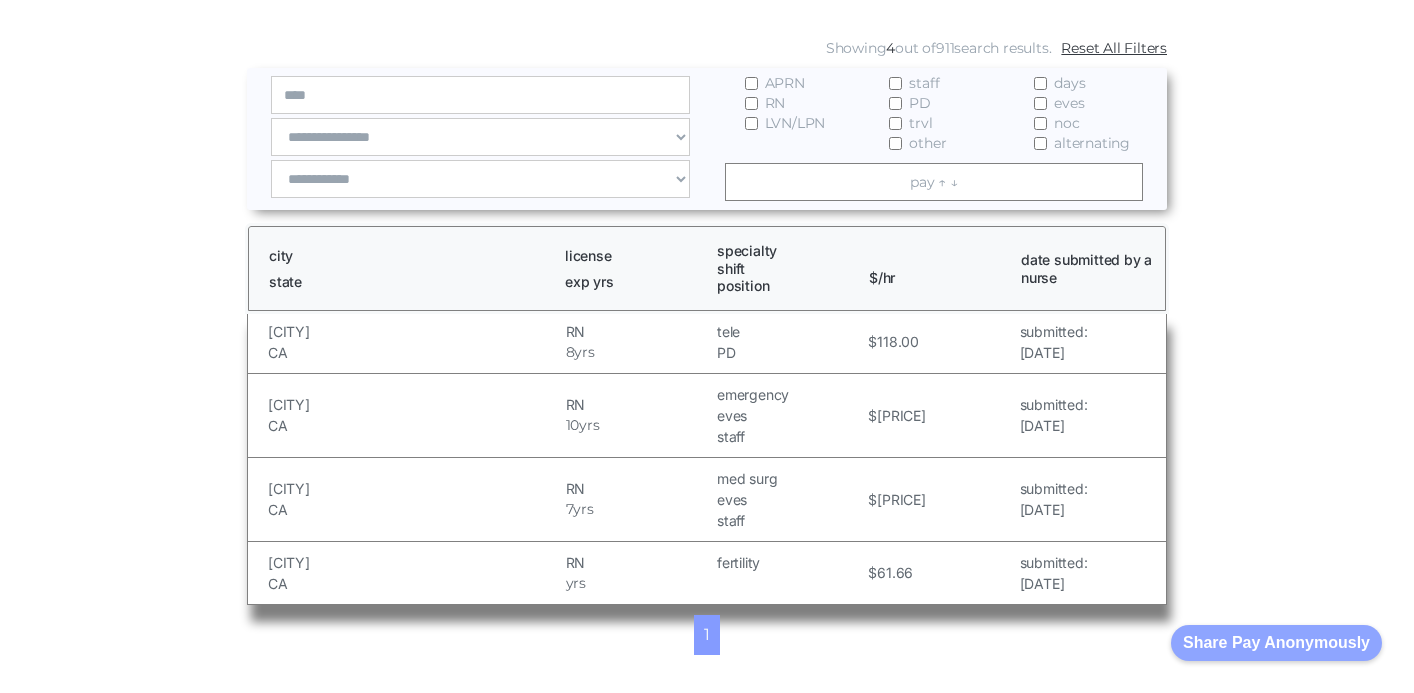 click on "Share Pay Anonymously" at bounding box center (1276, 643) 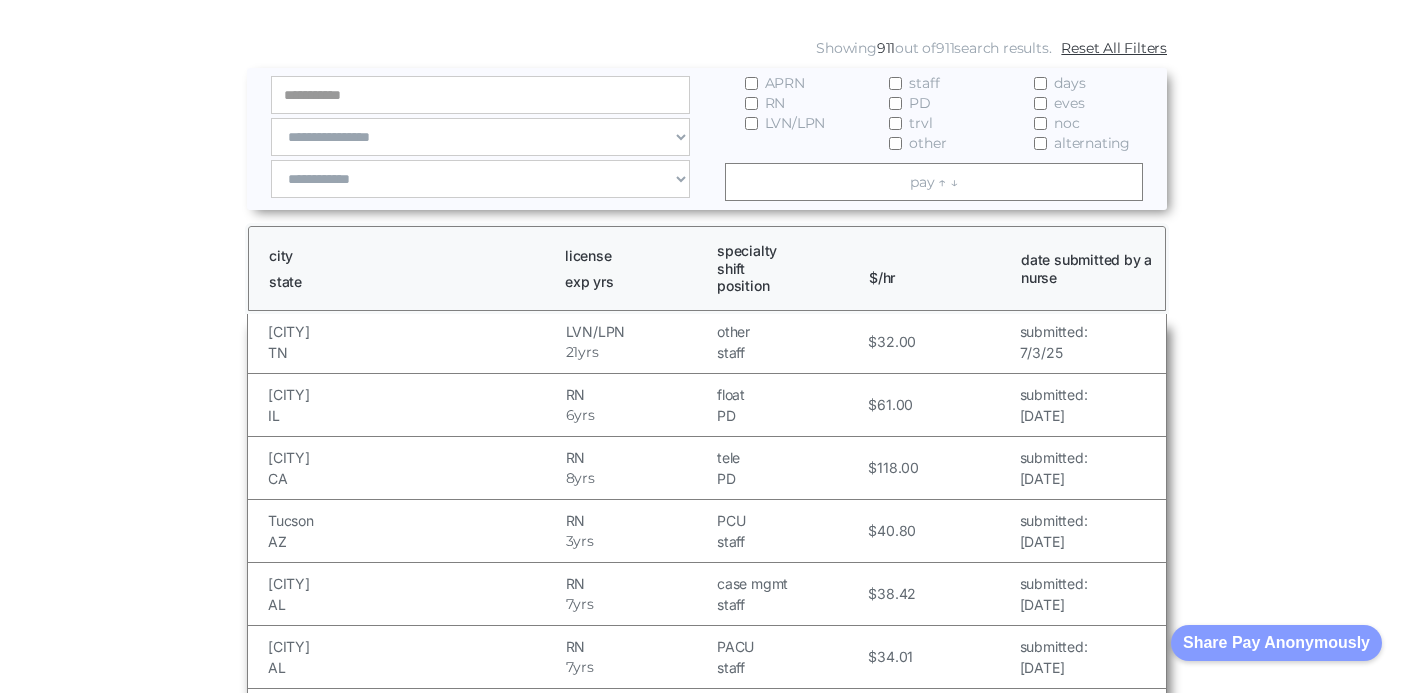 scroll, scrollTop: 0, scrollLeft: 0, axis: both 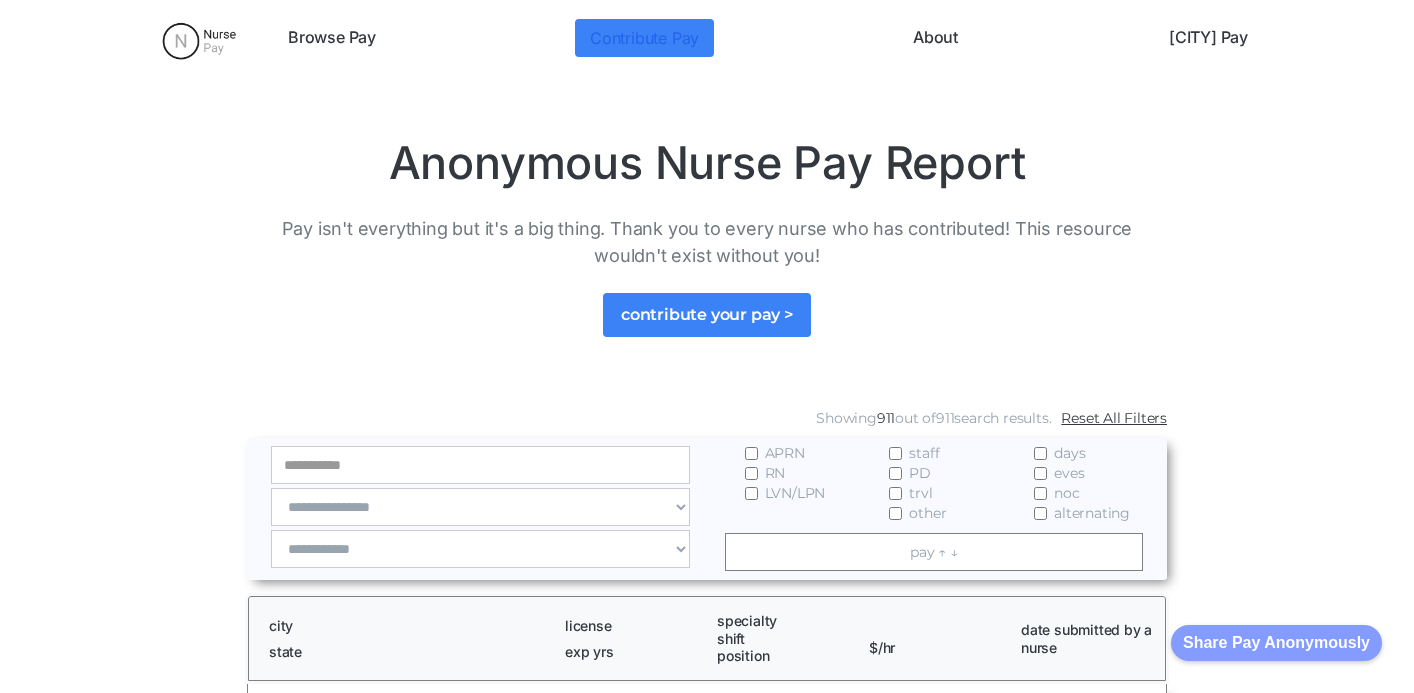 click on "Contribute Pay" at bounding box center [644, 38] 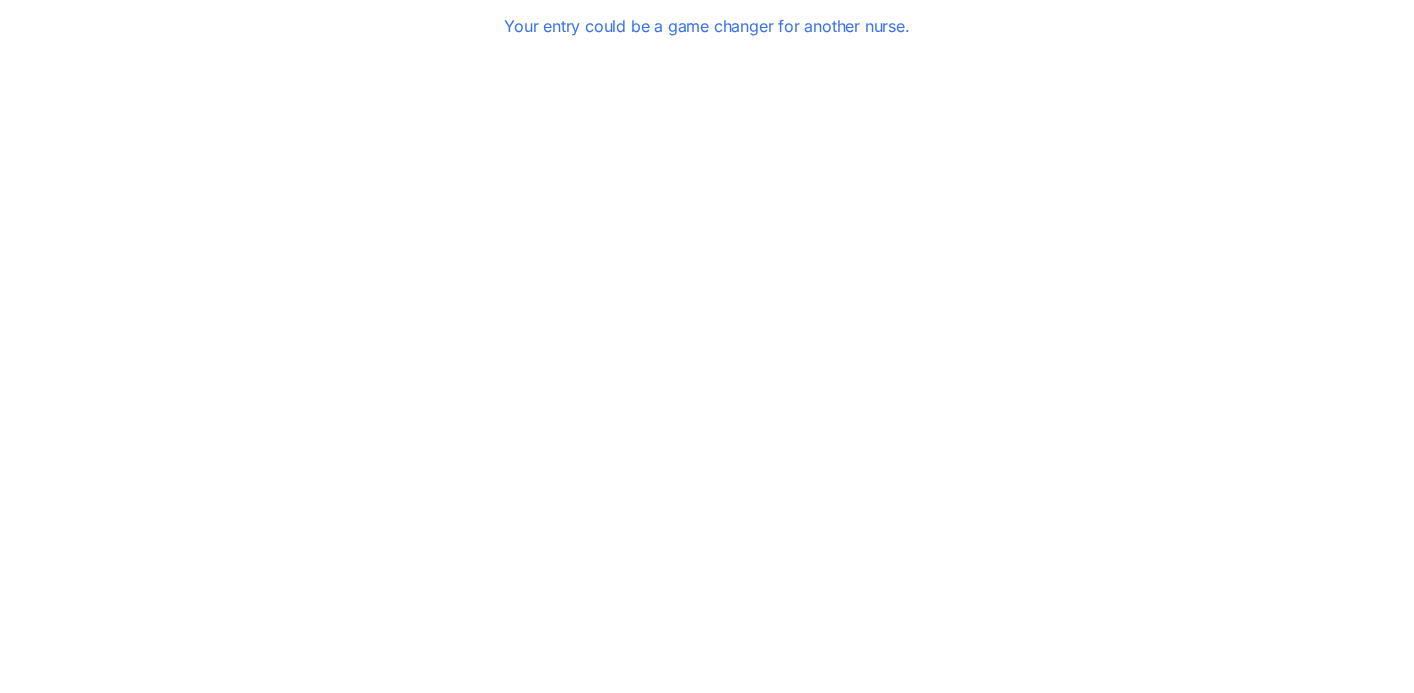 scroll, scrollTop: 0, scrollLeft: 0, axis: both 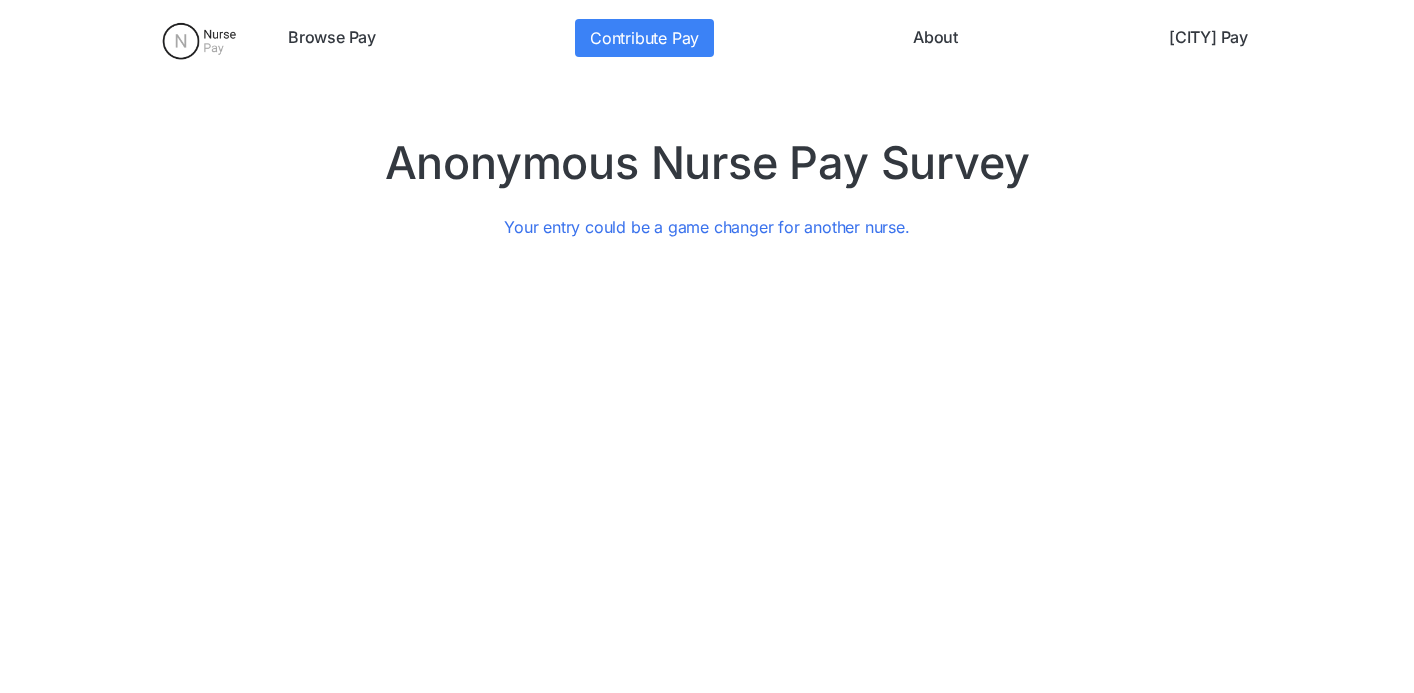 click on "Browse Pay" at bounding box center (332, 38) 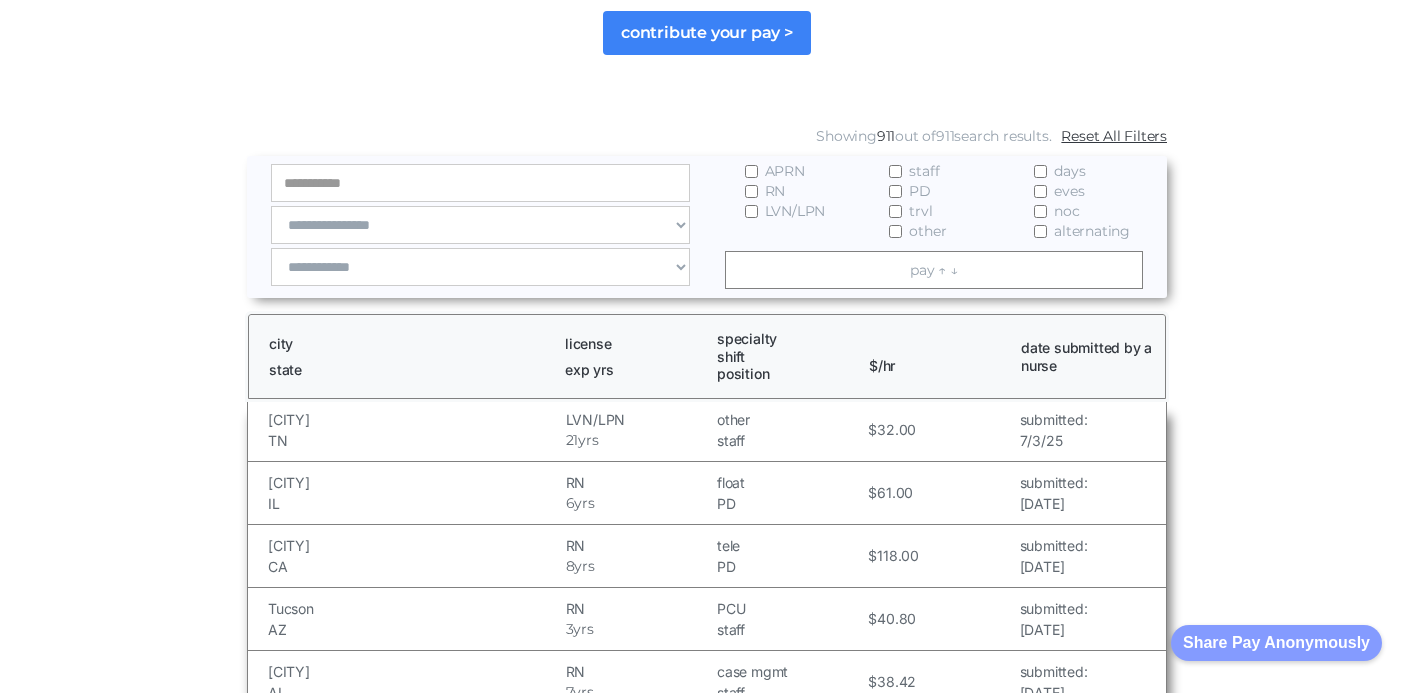 scroll, scrollTop: 291, scrollLeft: 0, axis: vertical 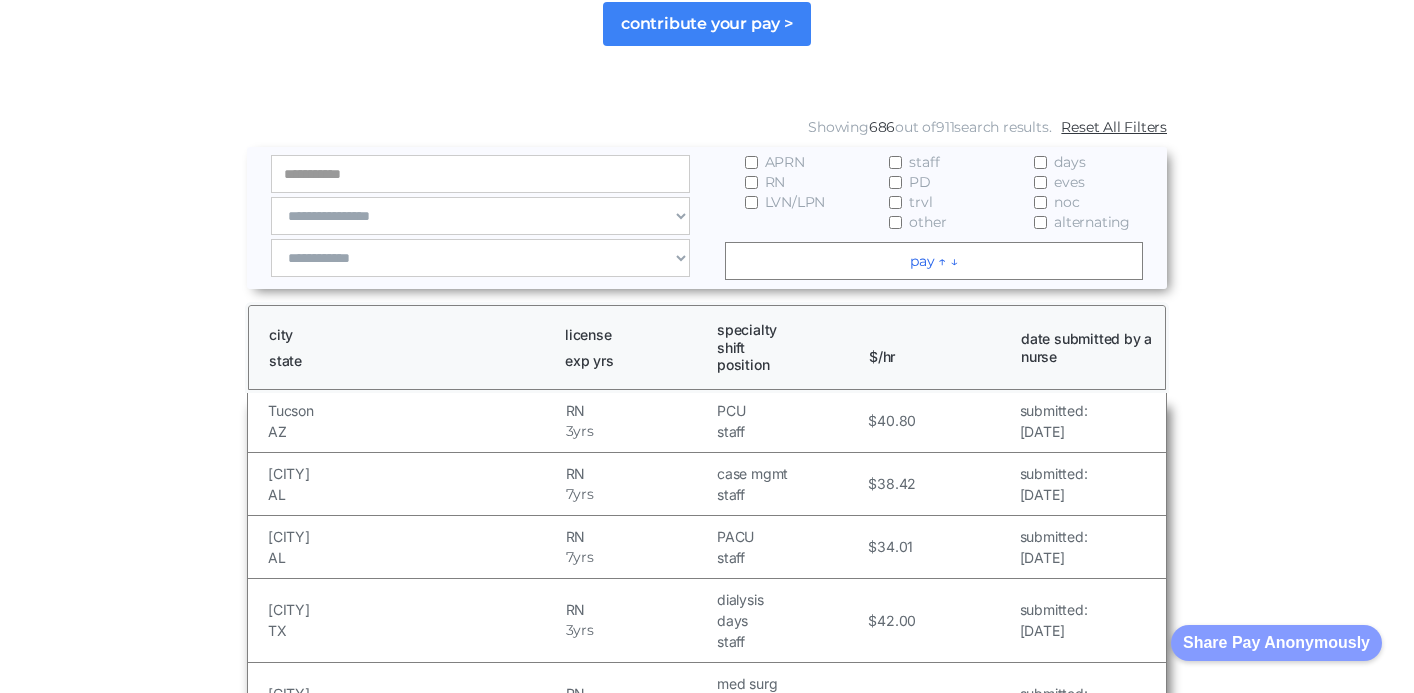 click on "pay ↑ ↓" at bounding box center [934, 261] 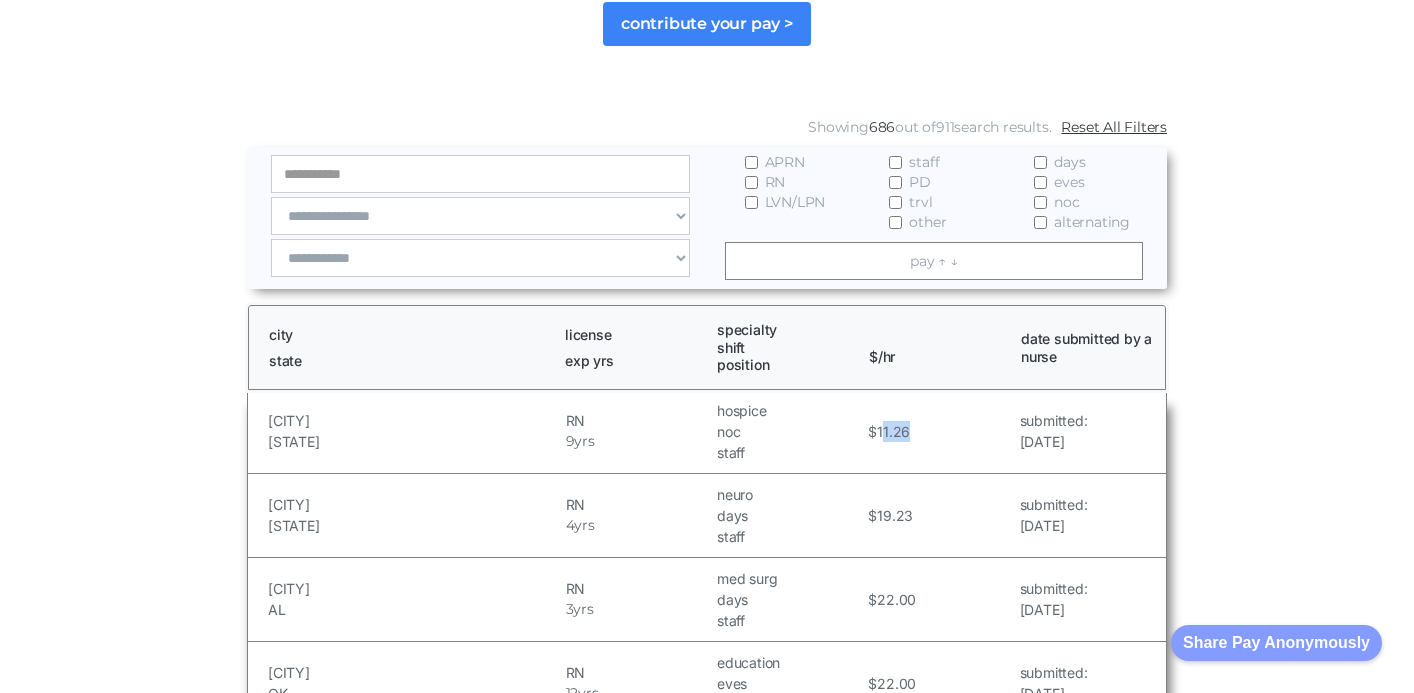 drag, startPoint x: 886, startPoint y: 439, endPoint x: 915, endPoint y: 443, distance: 29.274563 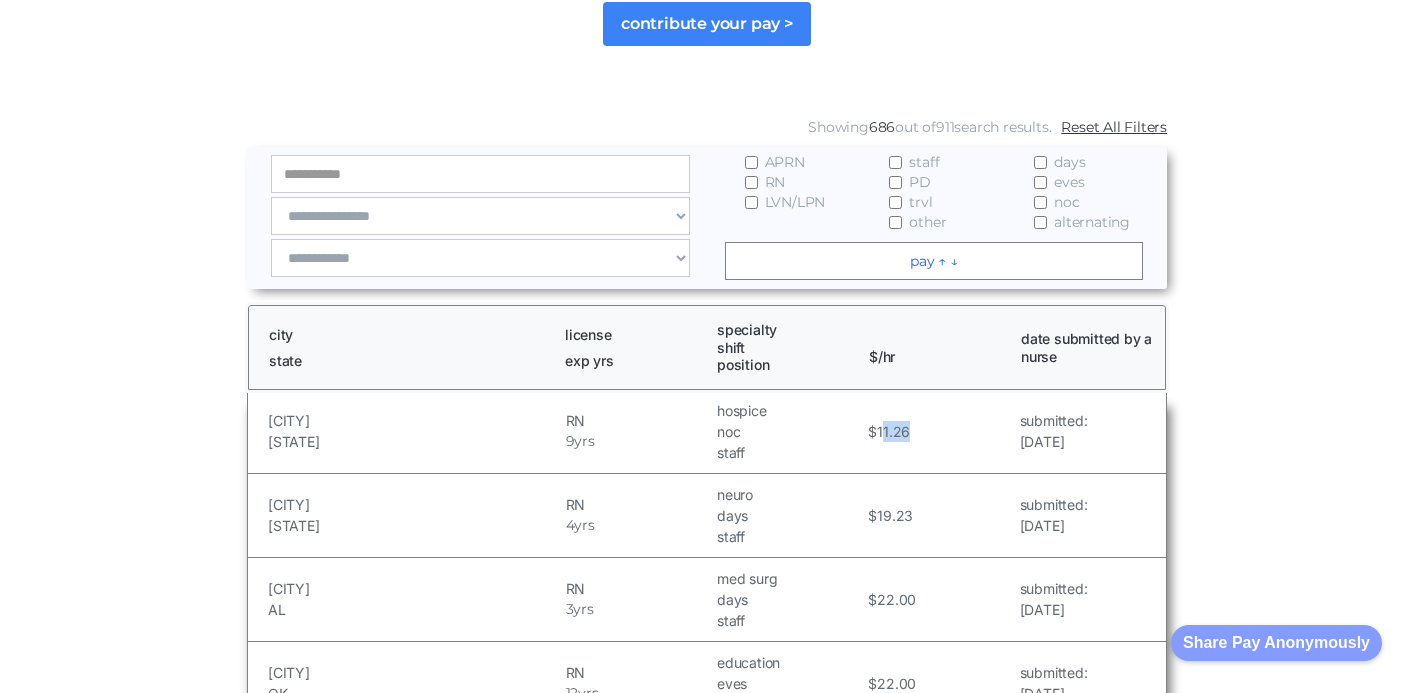 click on "pay ↑ ↓" at bounding box center [934, 261] 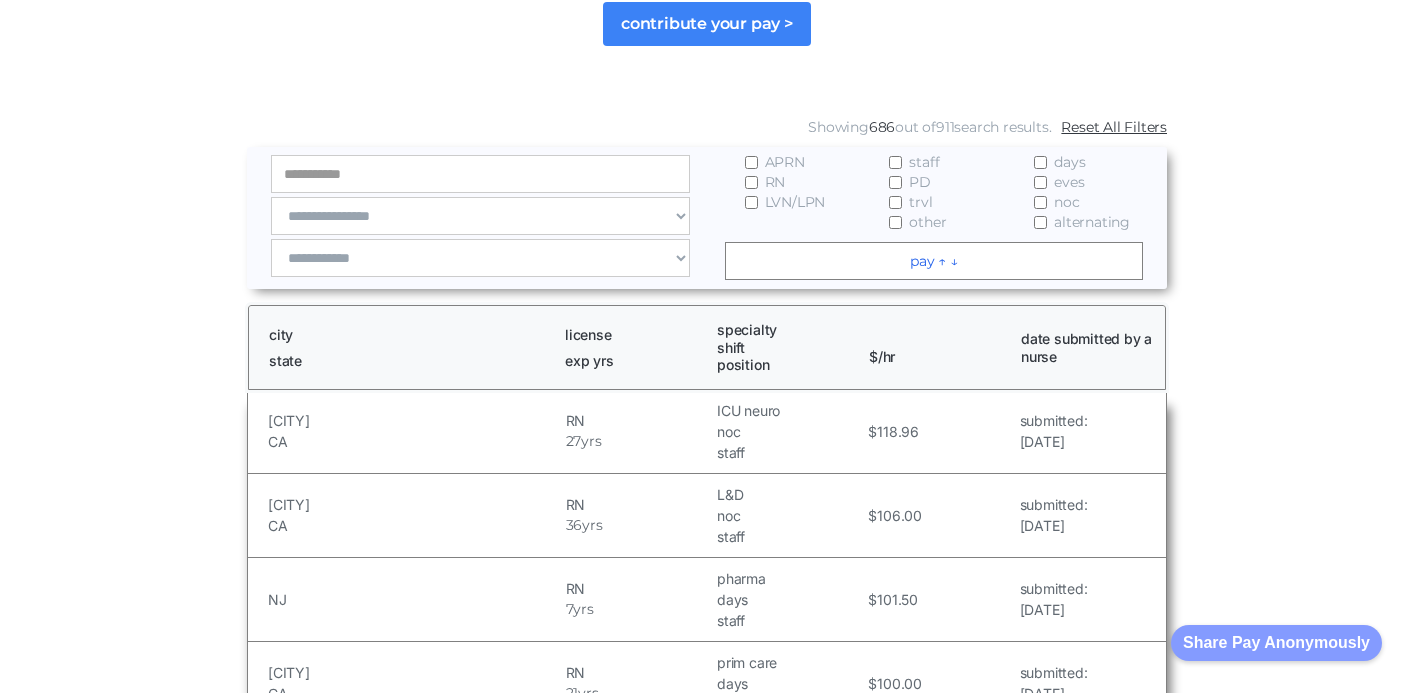 click on "pay ↑ ↓" at bounding box center [934, 261] 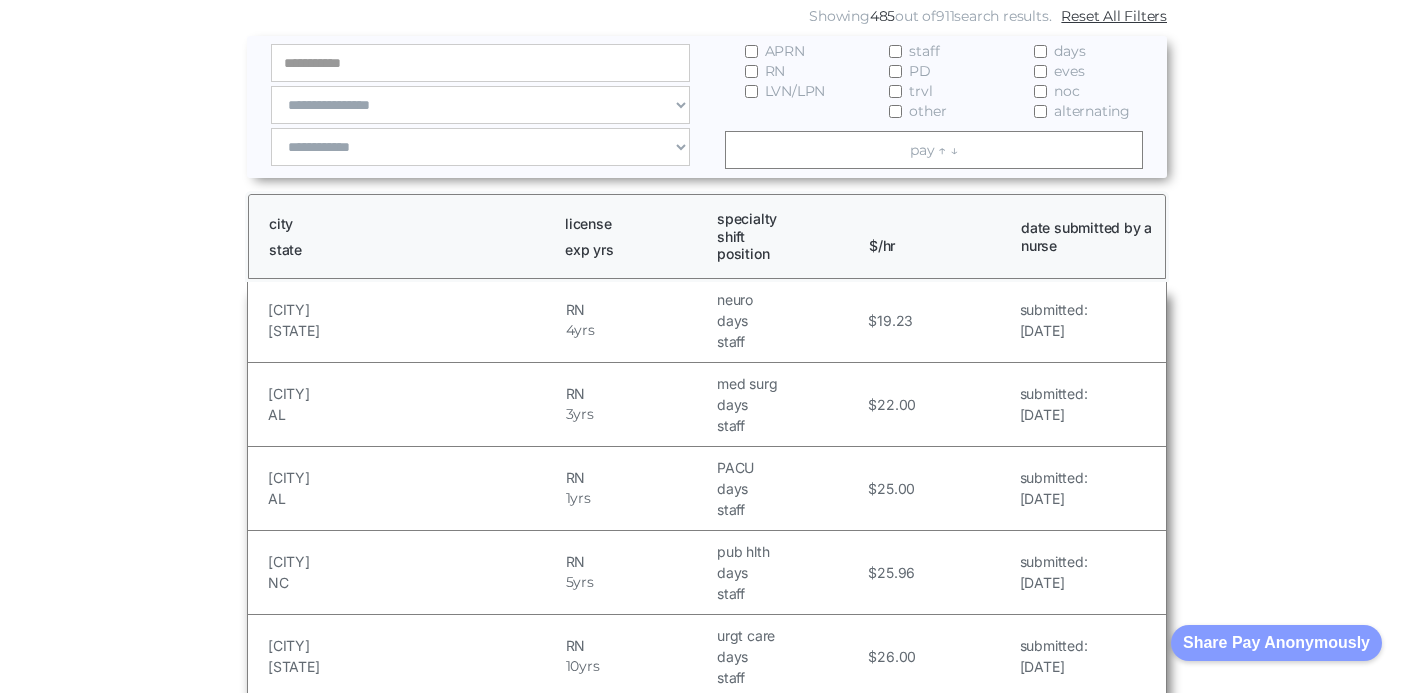scroll, scrollTop: 400, scrollLeft: 0, axis: vertical 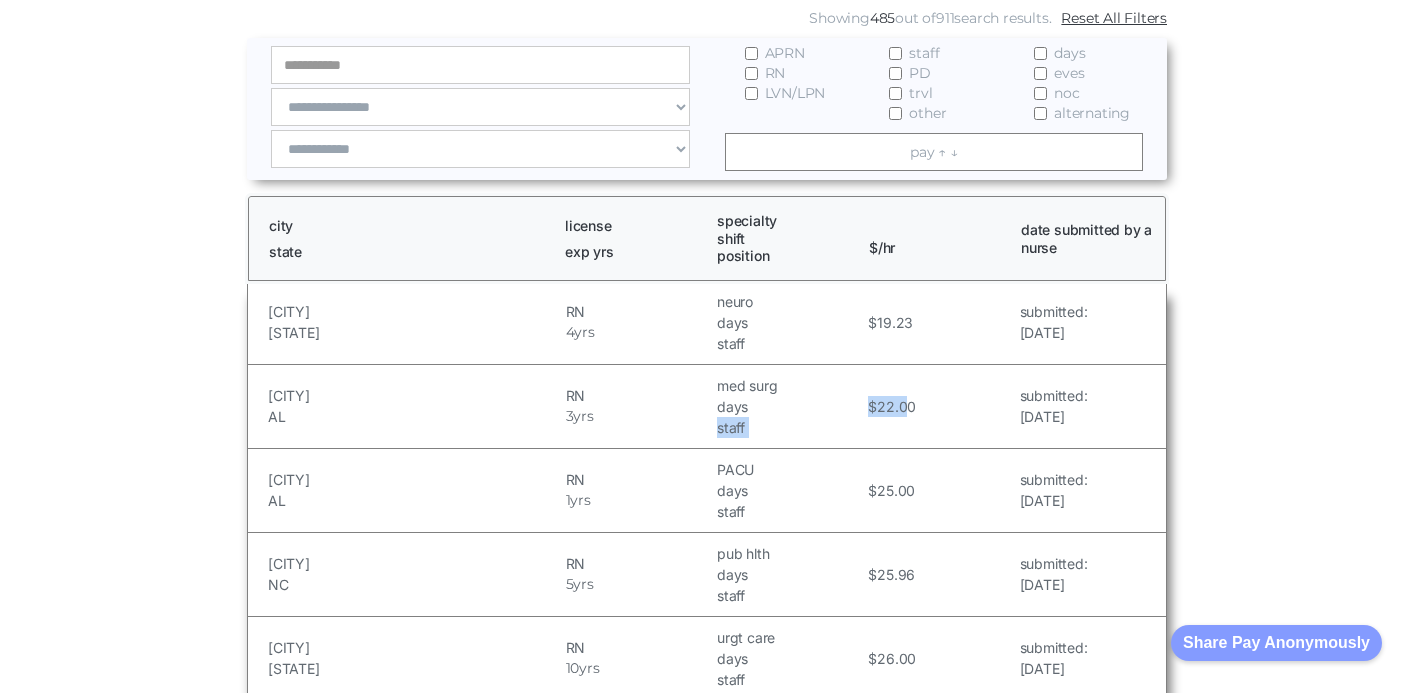 drag, startPoint x: 905, startPoint y: 405, endPoint x: 859, endPoint y: 405, distance: 46 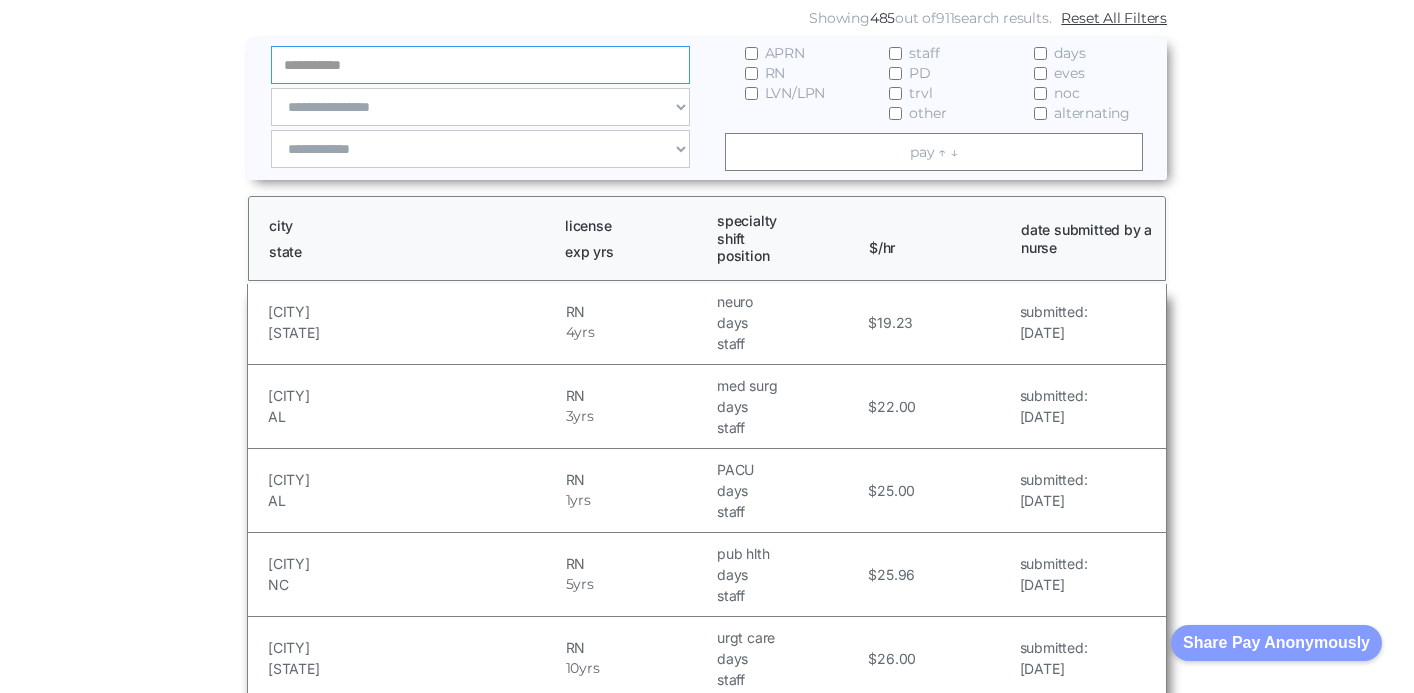 click at bounding box center (480, 65) 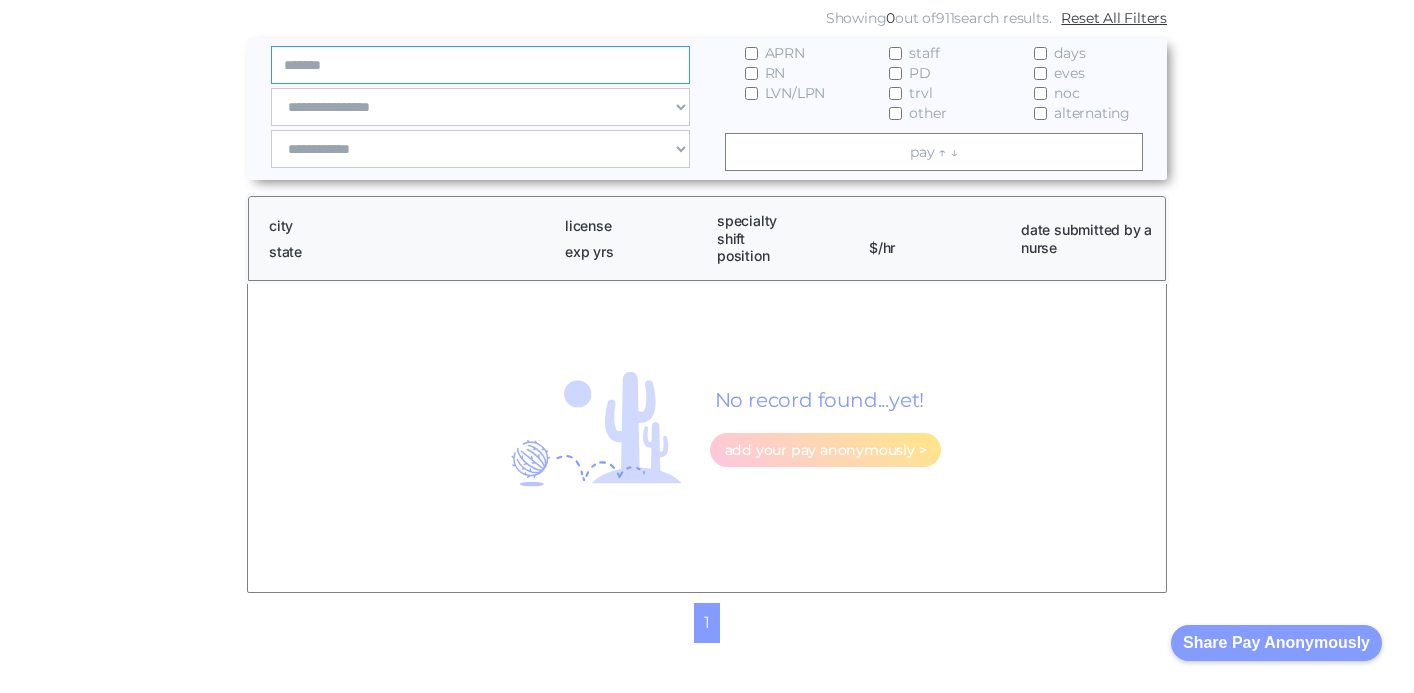 type on "*******" 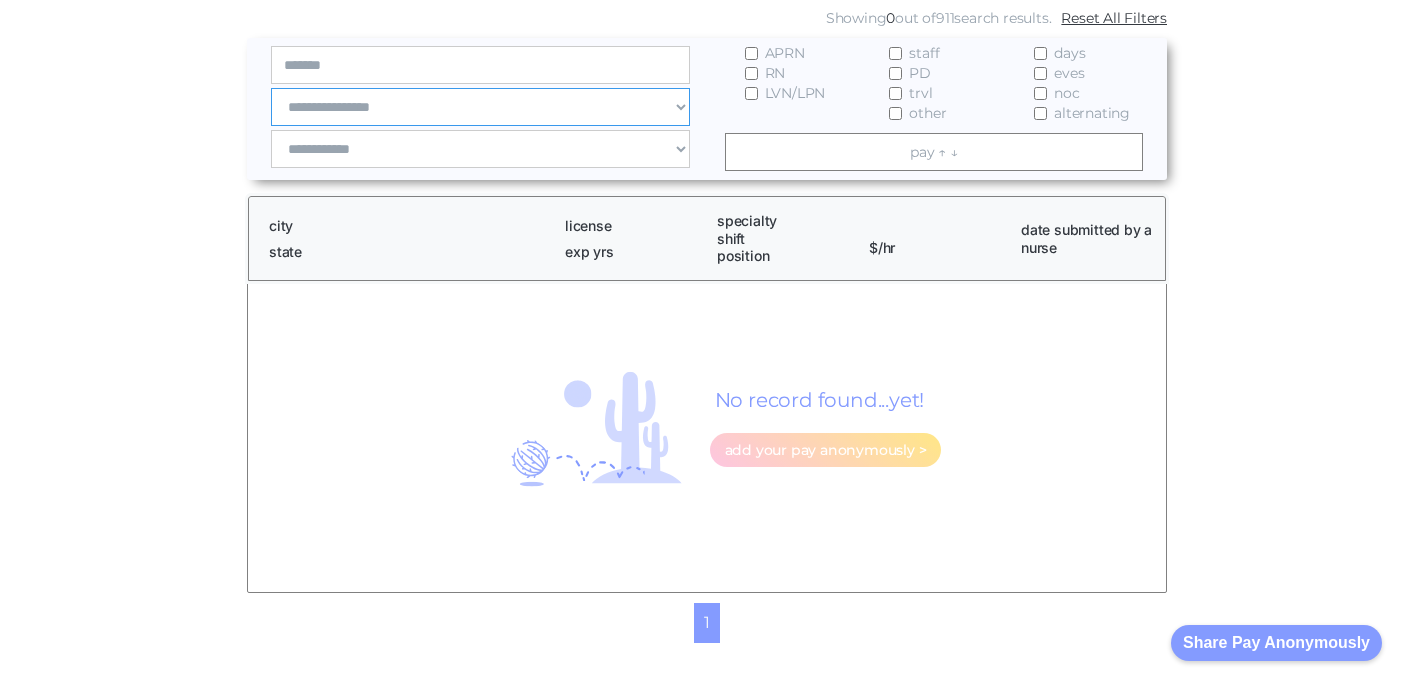 click on "**********" at bounding box center (480, 107) 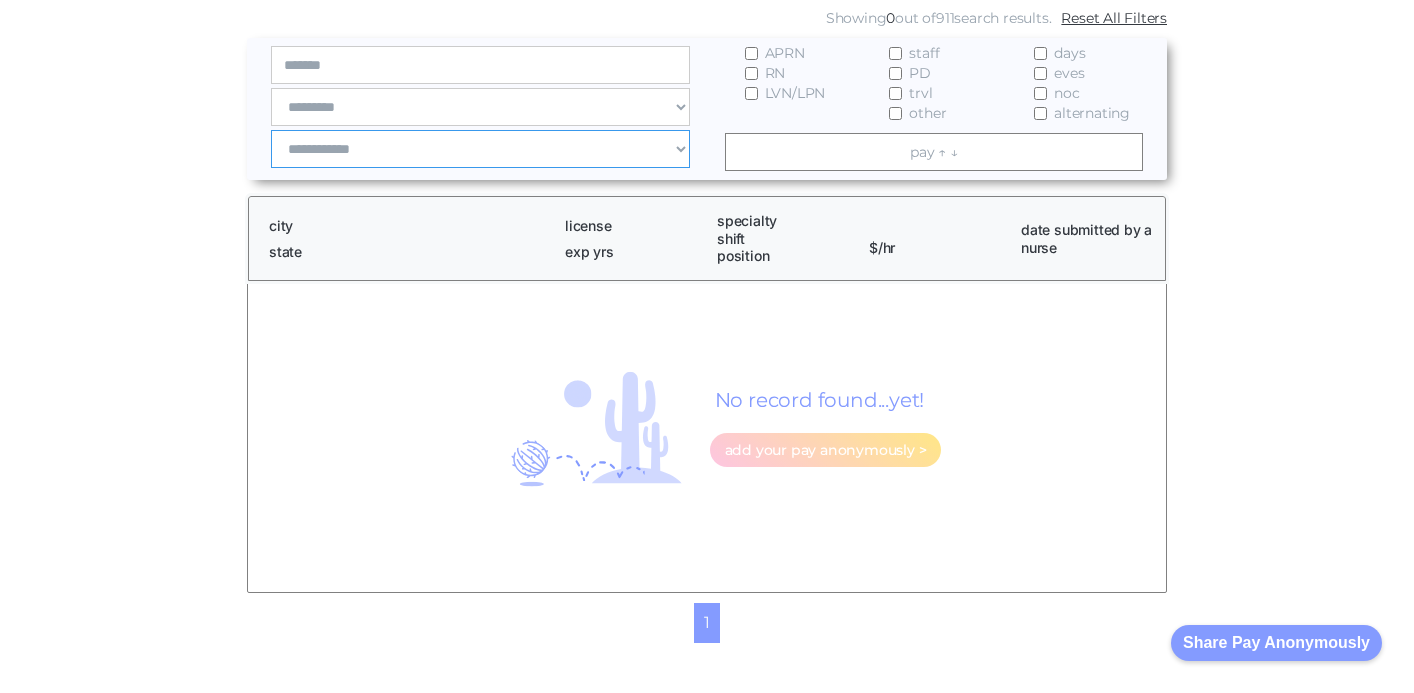 click on "**********" at bounding box center (480, 149) 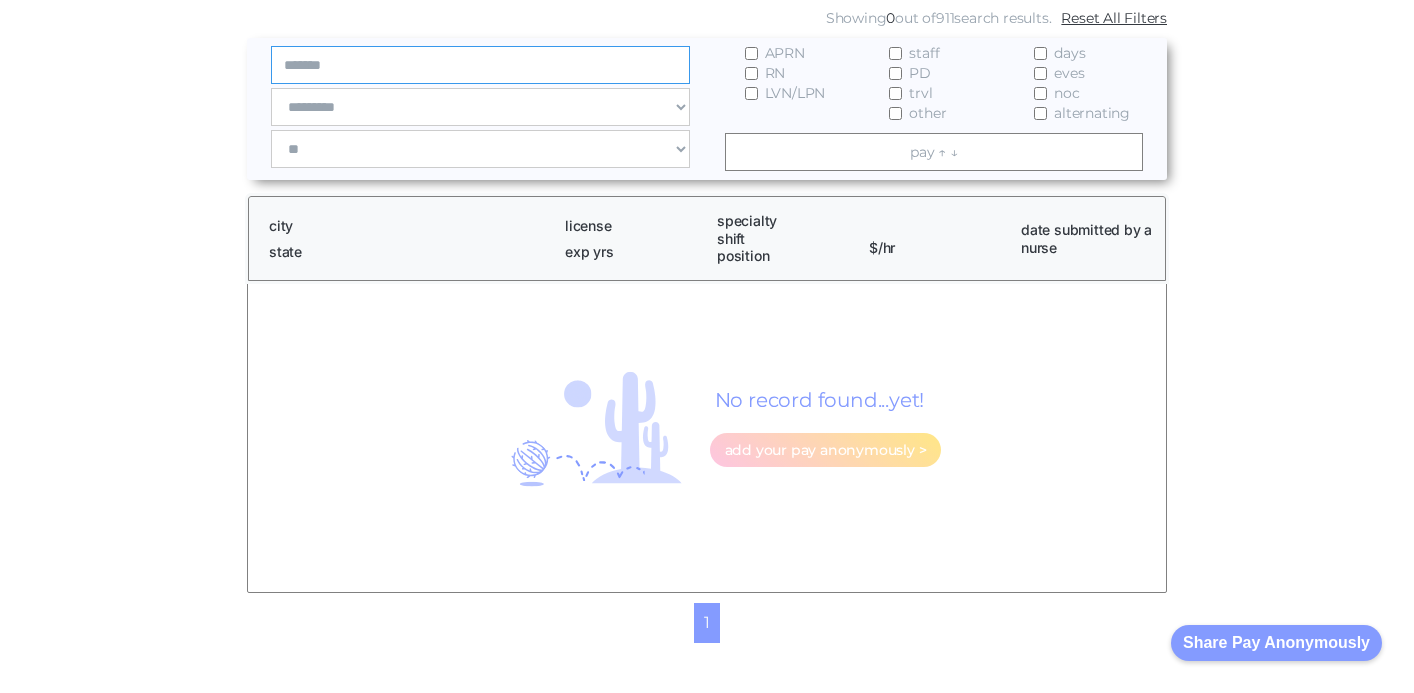 click on "*******" at bounding box center [480, 65] 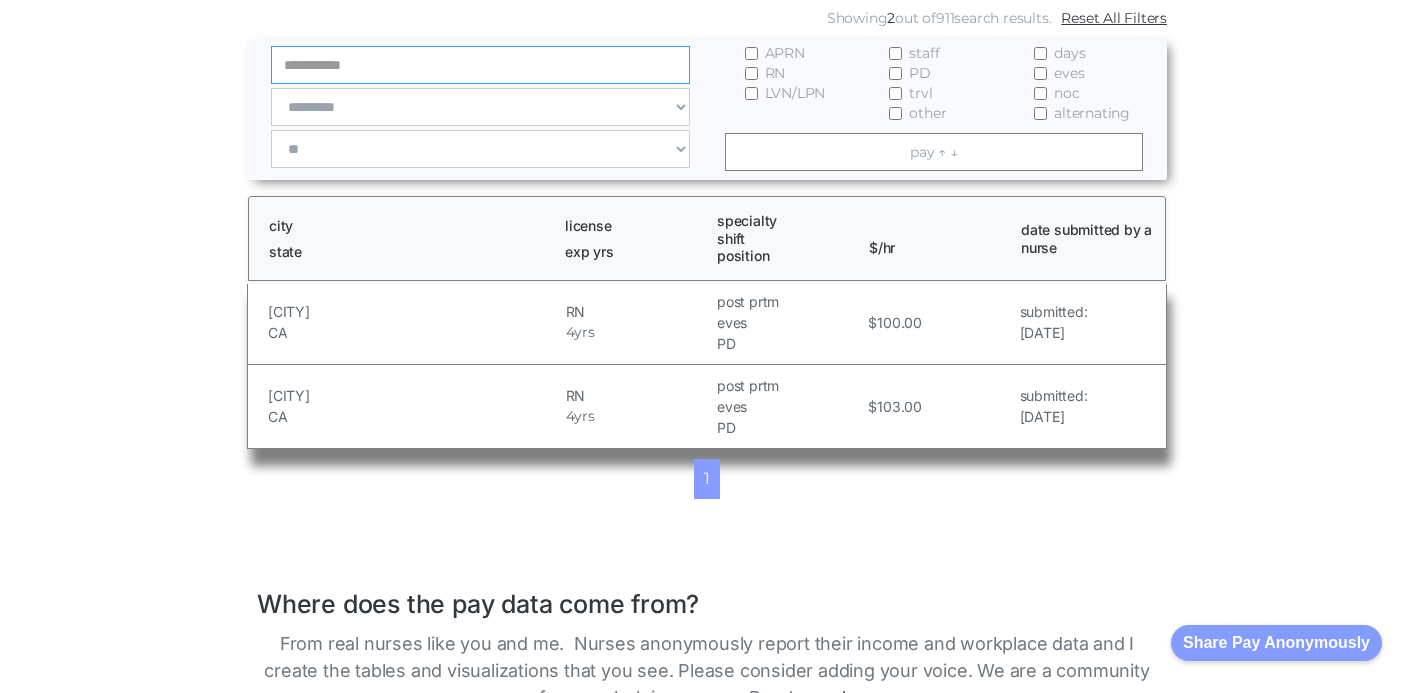 scroll, scrollTop: 0, scrollLeft: 0, axis: both 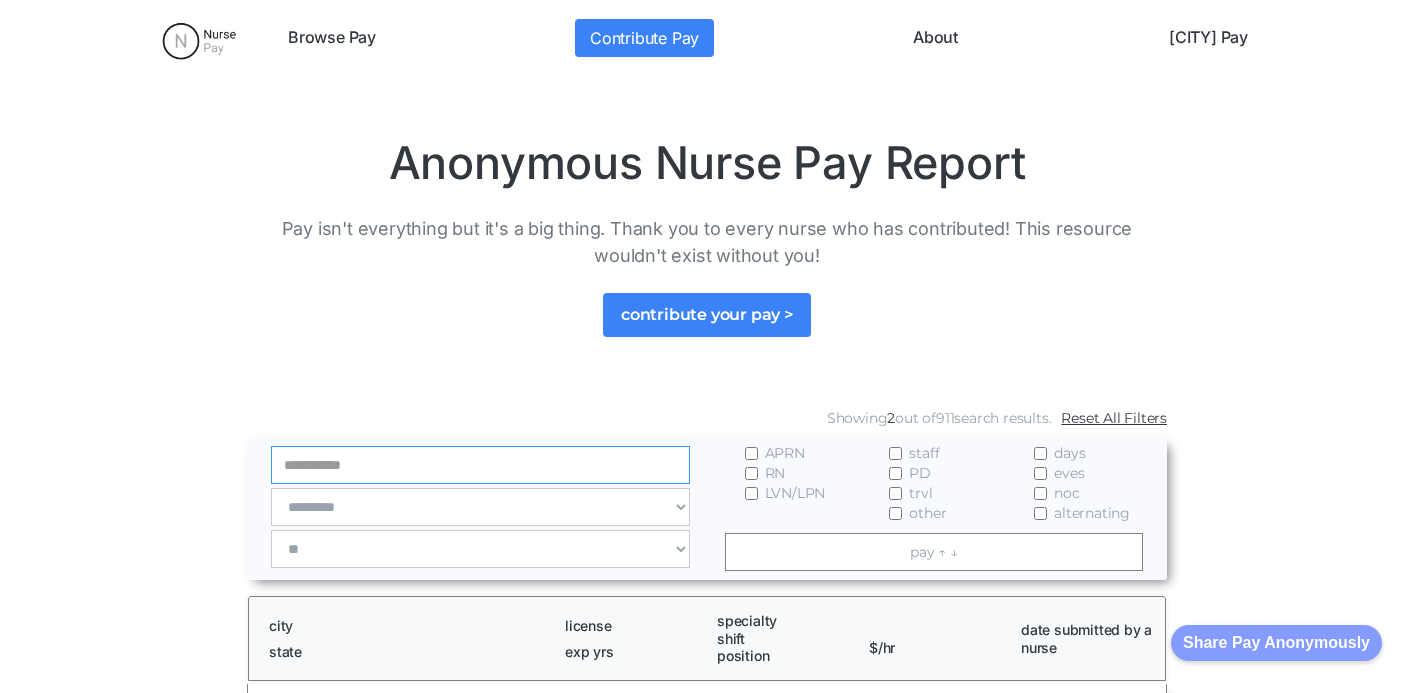 type 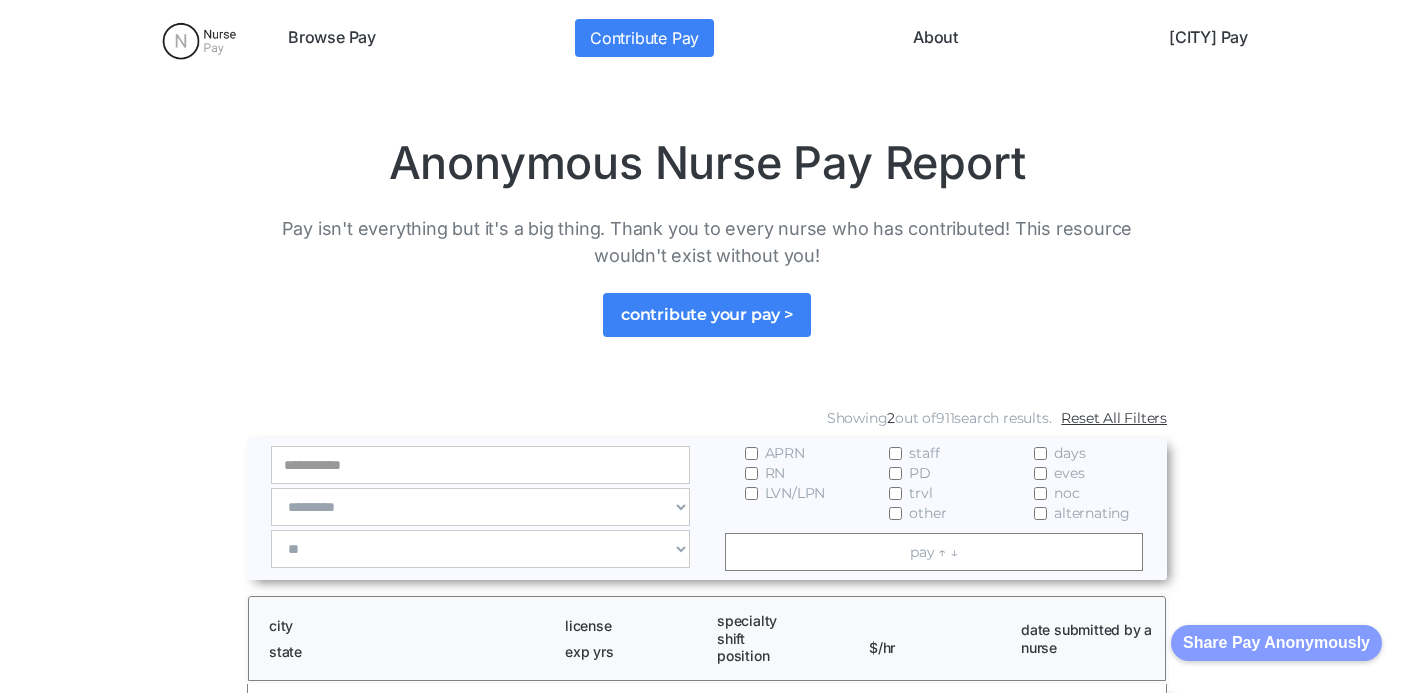 click on "[CITY] Pay" at bounding box center [1208, 38] 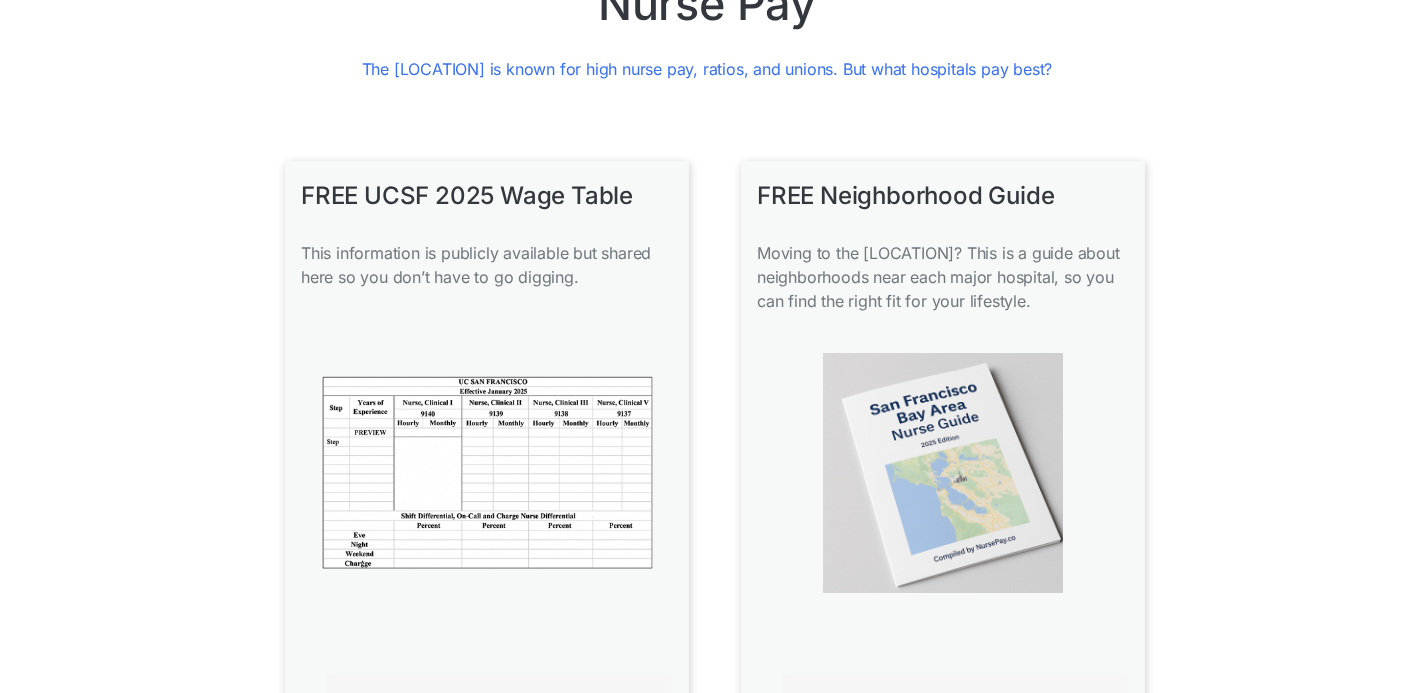 scroll, scrollTop: 216, scrollLeft: 0, axis: vertical 